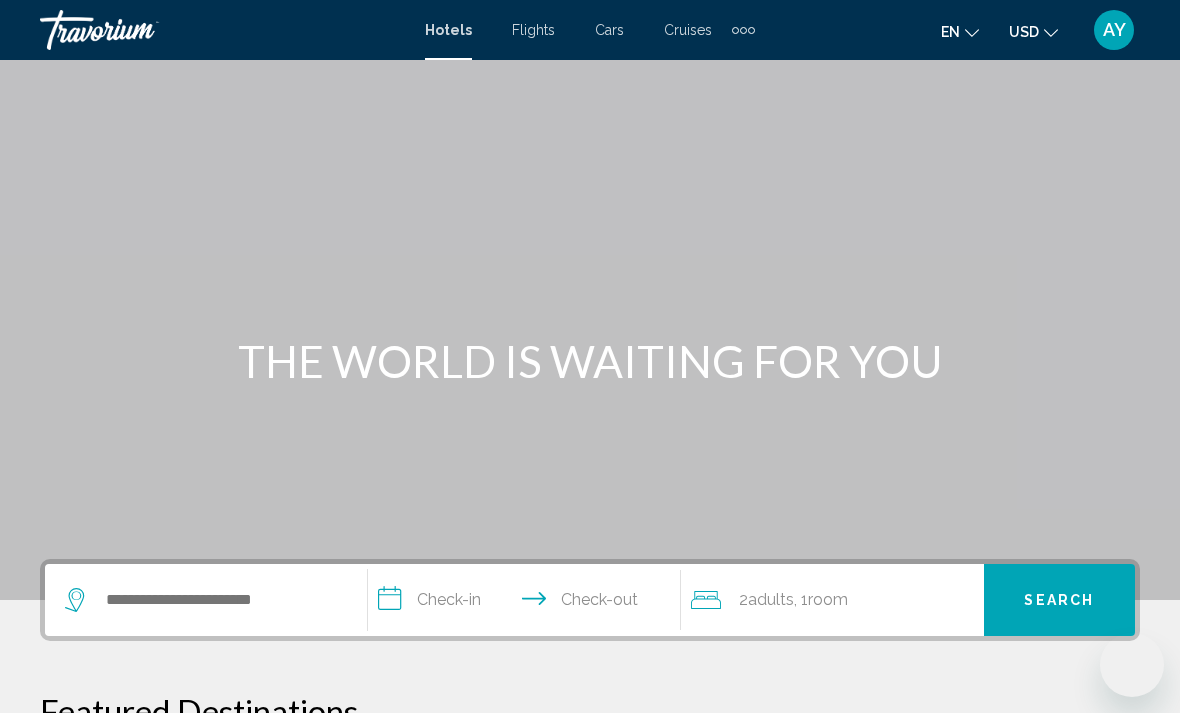 scroll, scrollTop: 191, scrollLeft: 0, axis: vertical 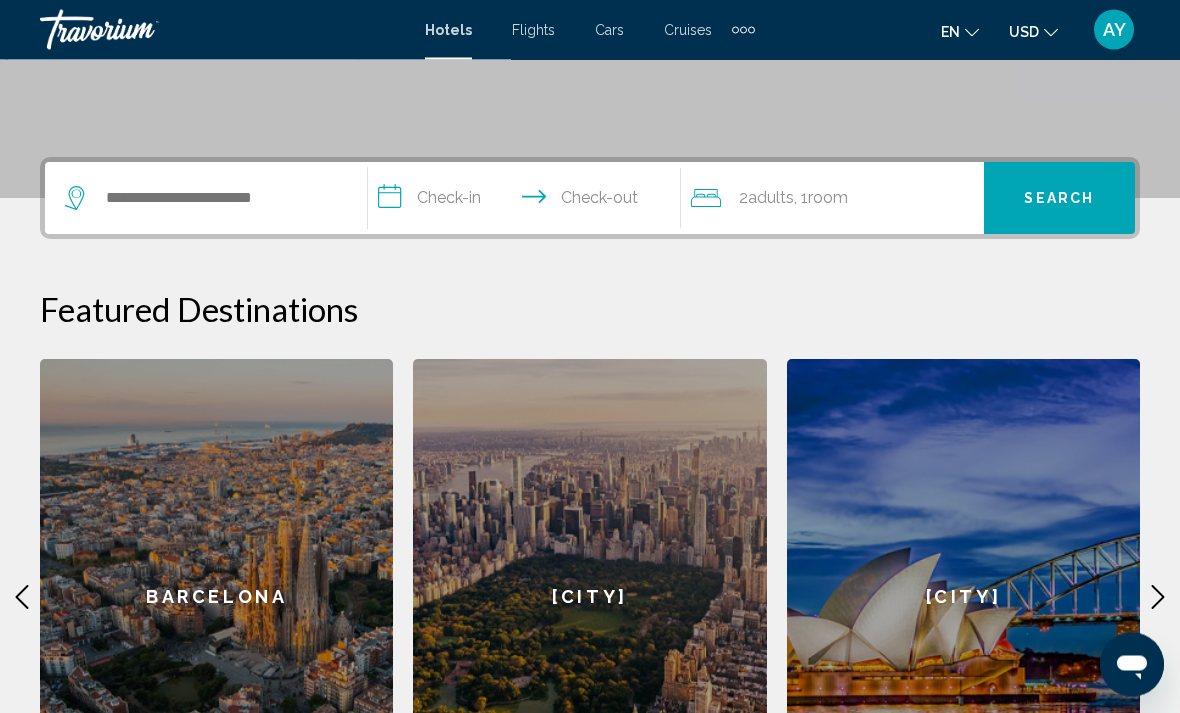 click at bounding box center (743, 30) 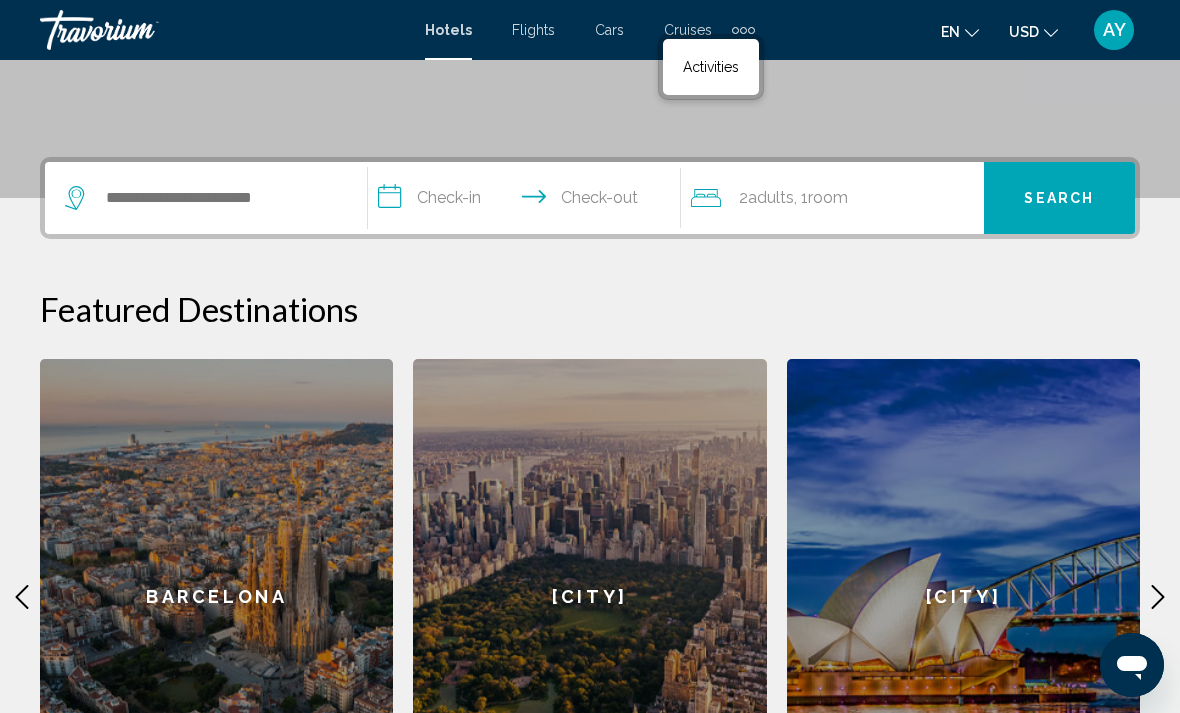 click on "Activities" at bounding box center (711, 67) 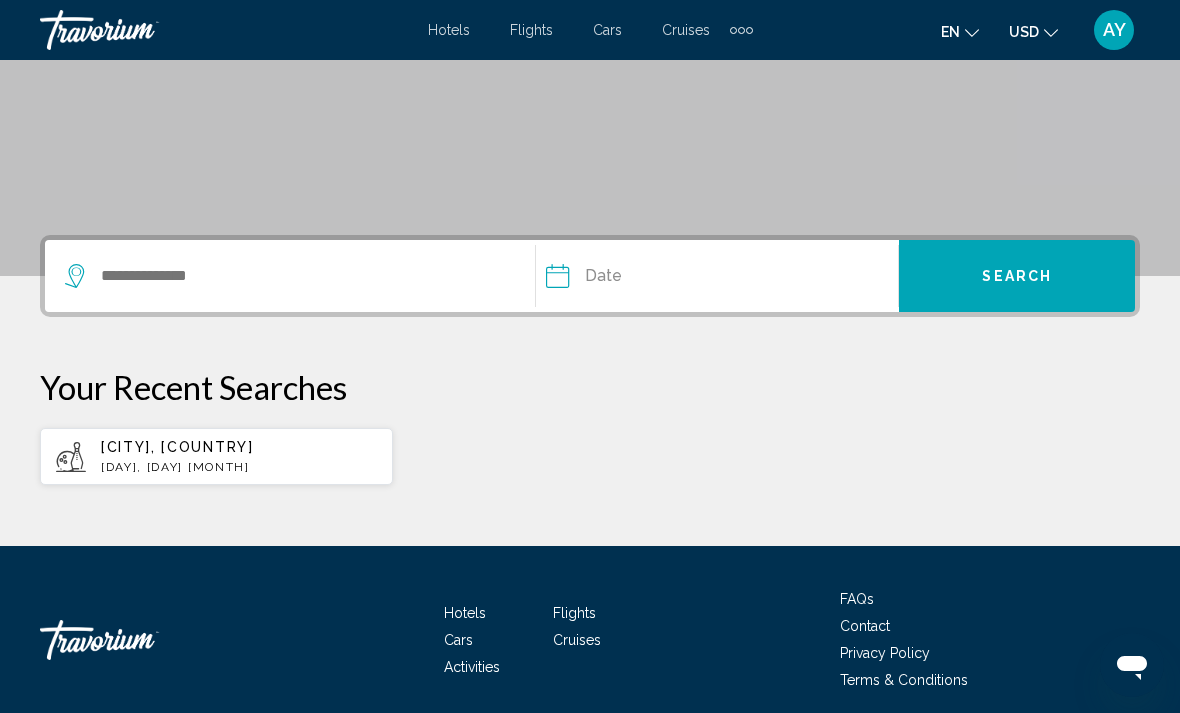 scroll, scrollTop: 336, scrollLeft: 0, axis: vertical 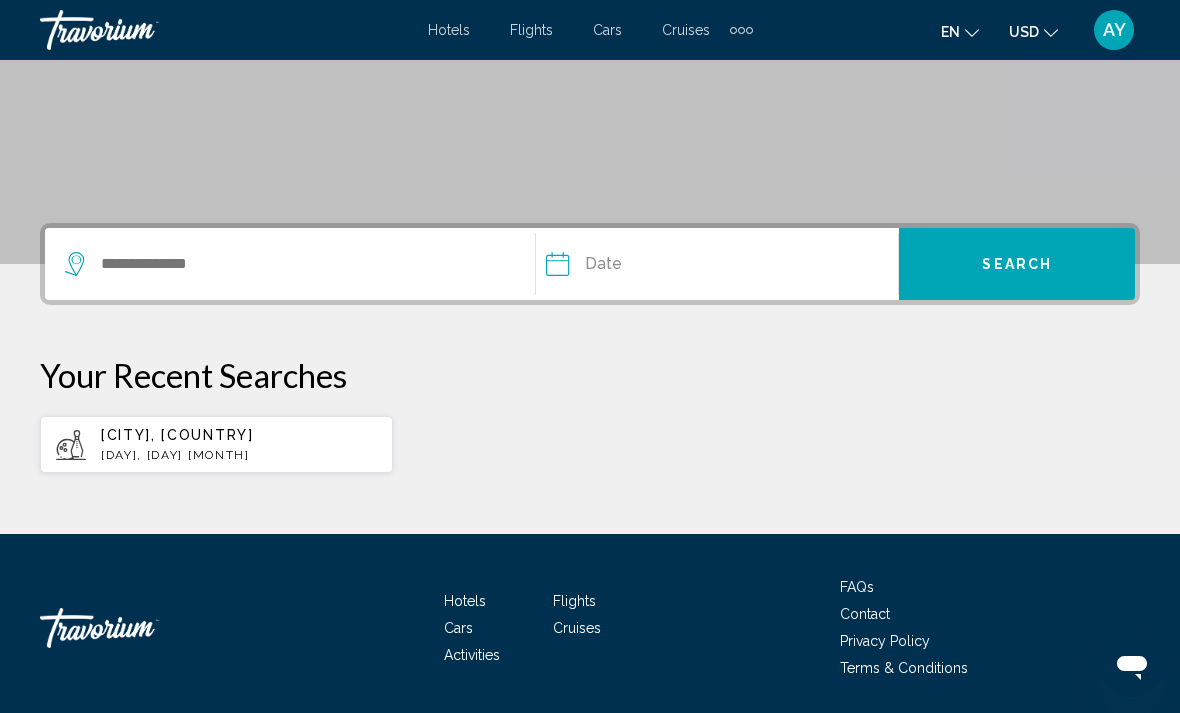click at bounding box center (71, 445) 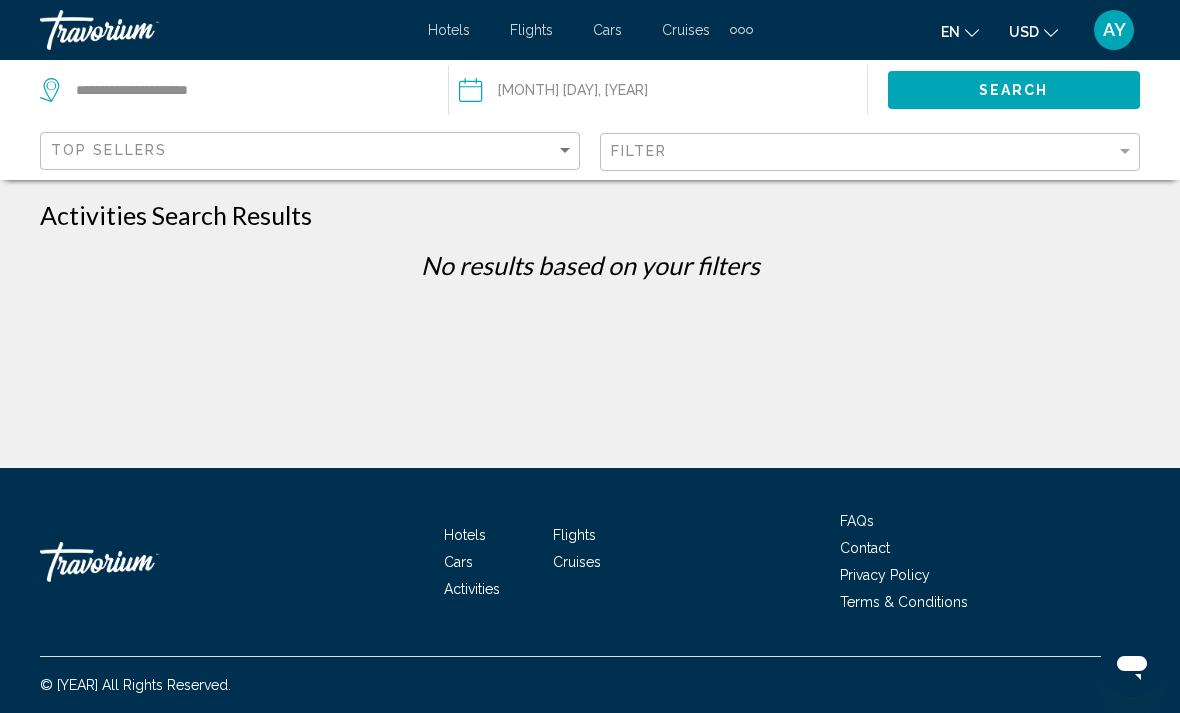 scroll, scrollTop: 0, scrollLeft: 0, axis: both 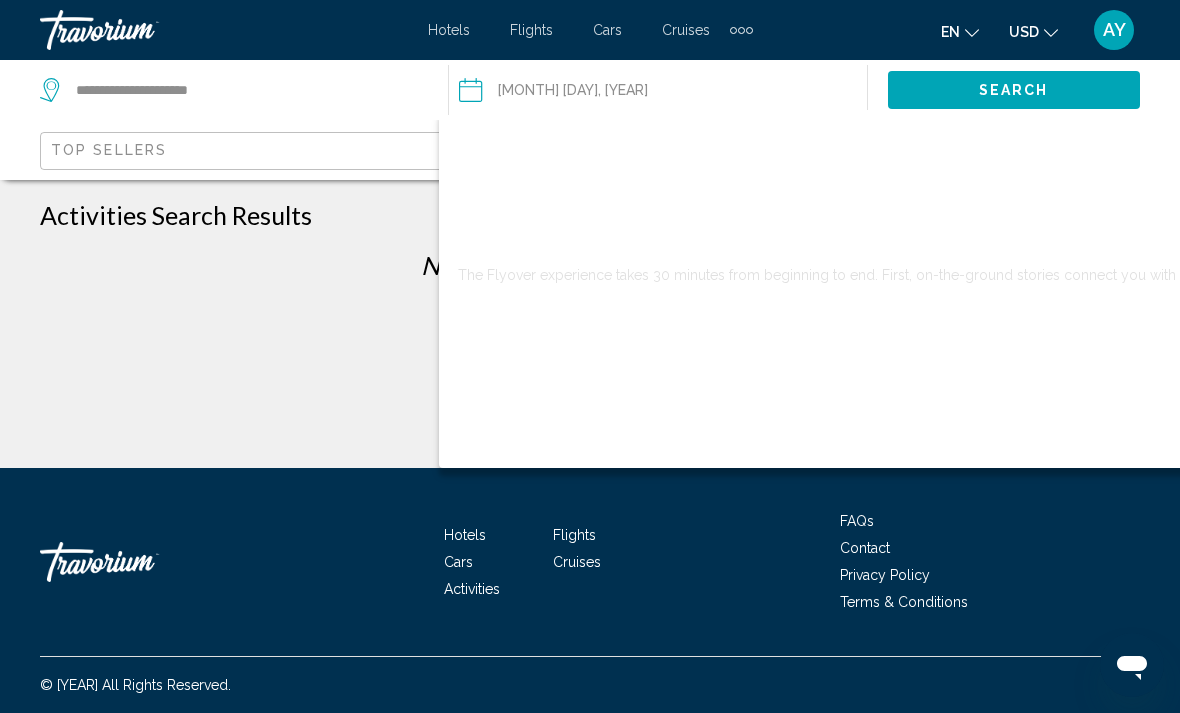 click at bounding box center (7726, 146) 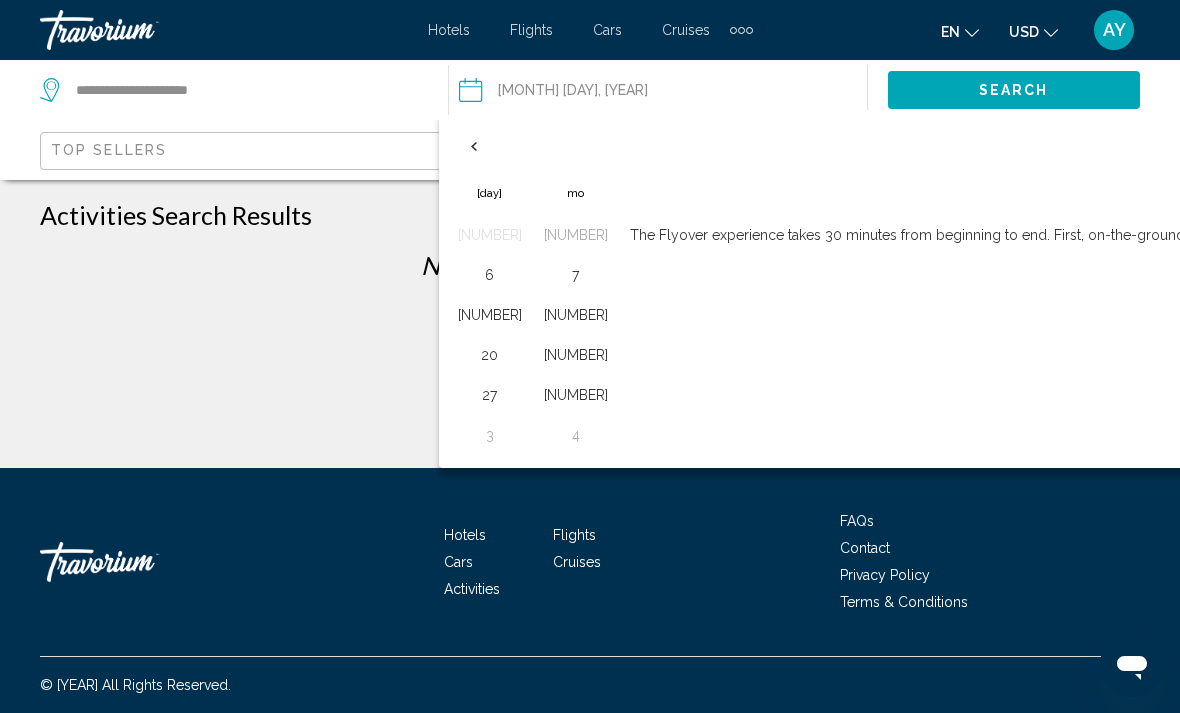 click on "2" at bounding box center [4116, 235] 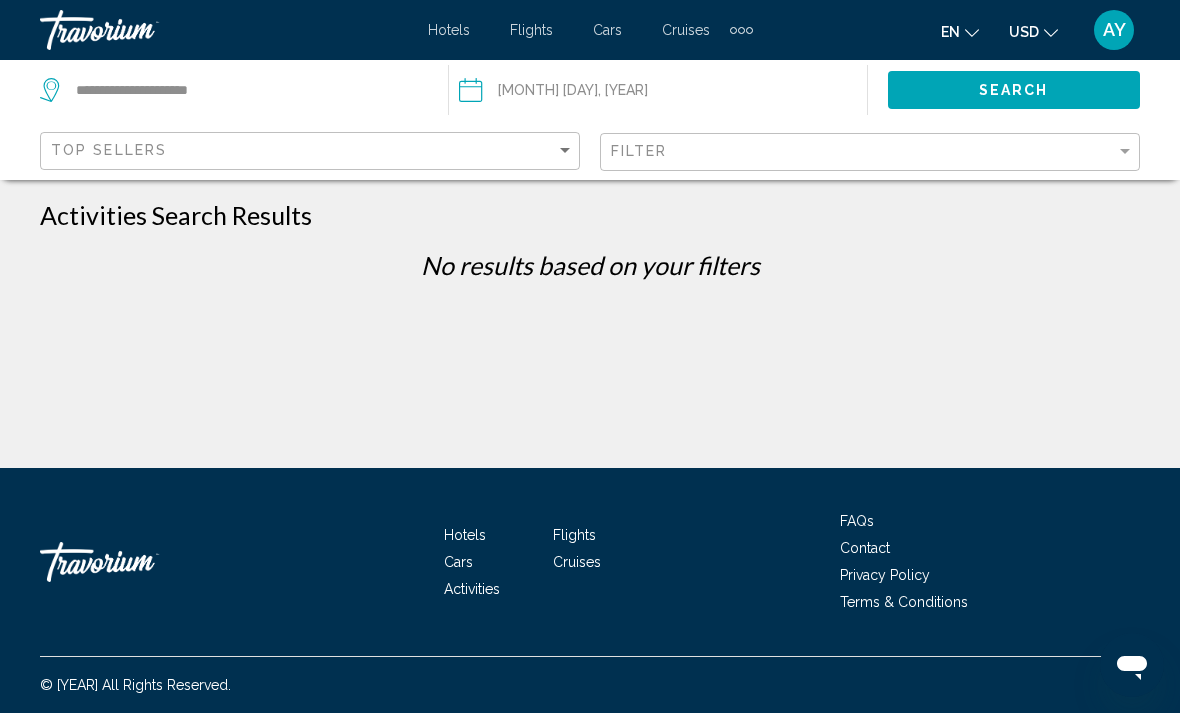 click on "Search" at bounding box center (1014, 89) 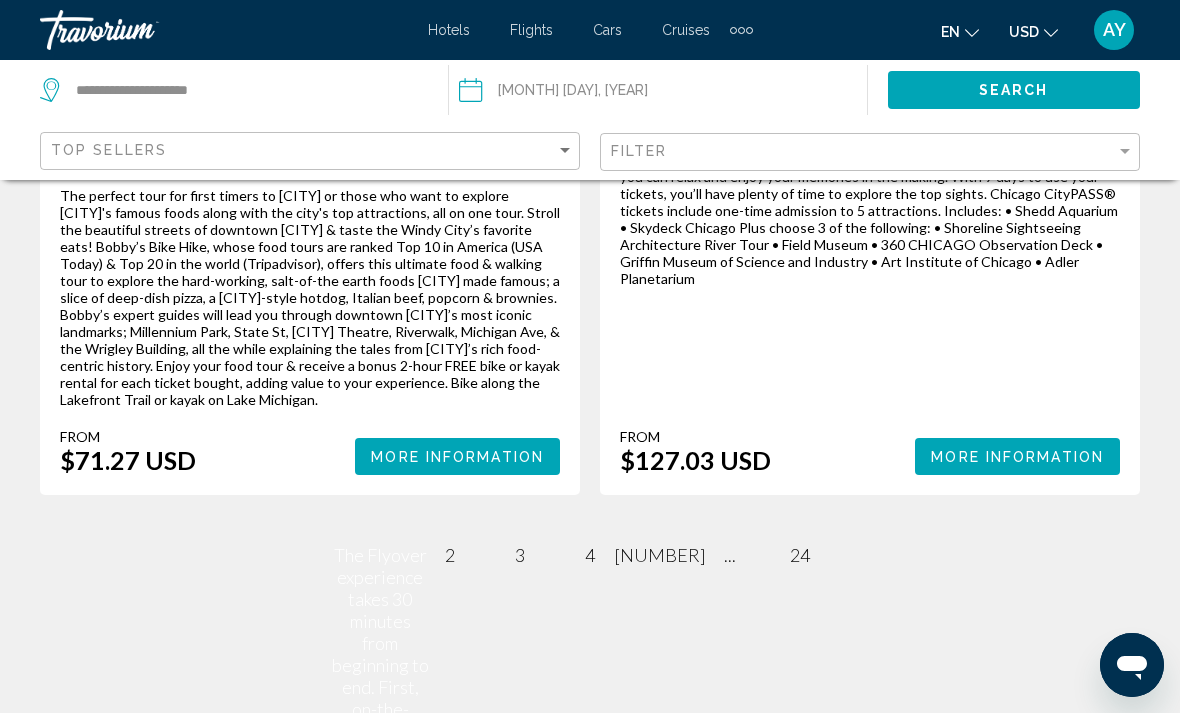scroll, scrollTop: 4656, scrollLeft: 0, axis: vertical 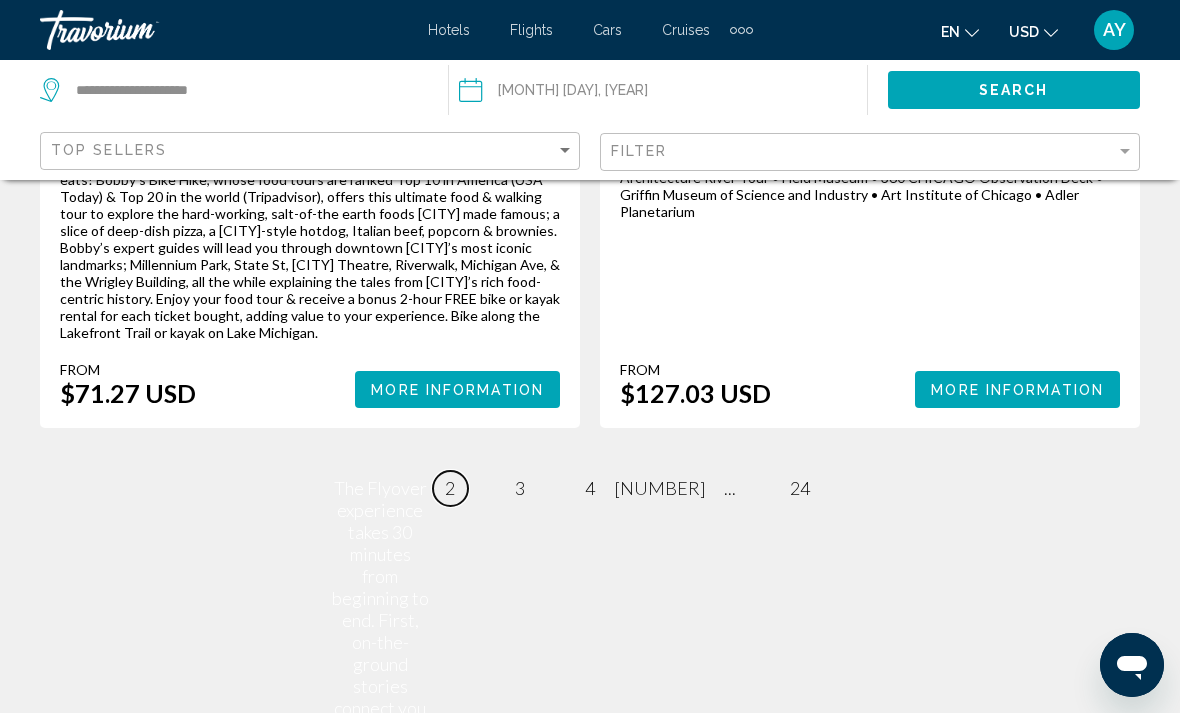 click on "page  2" at bounding box center [450, 488] 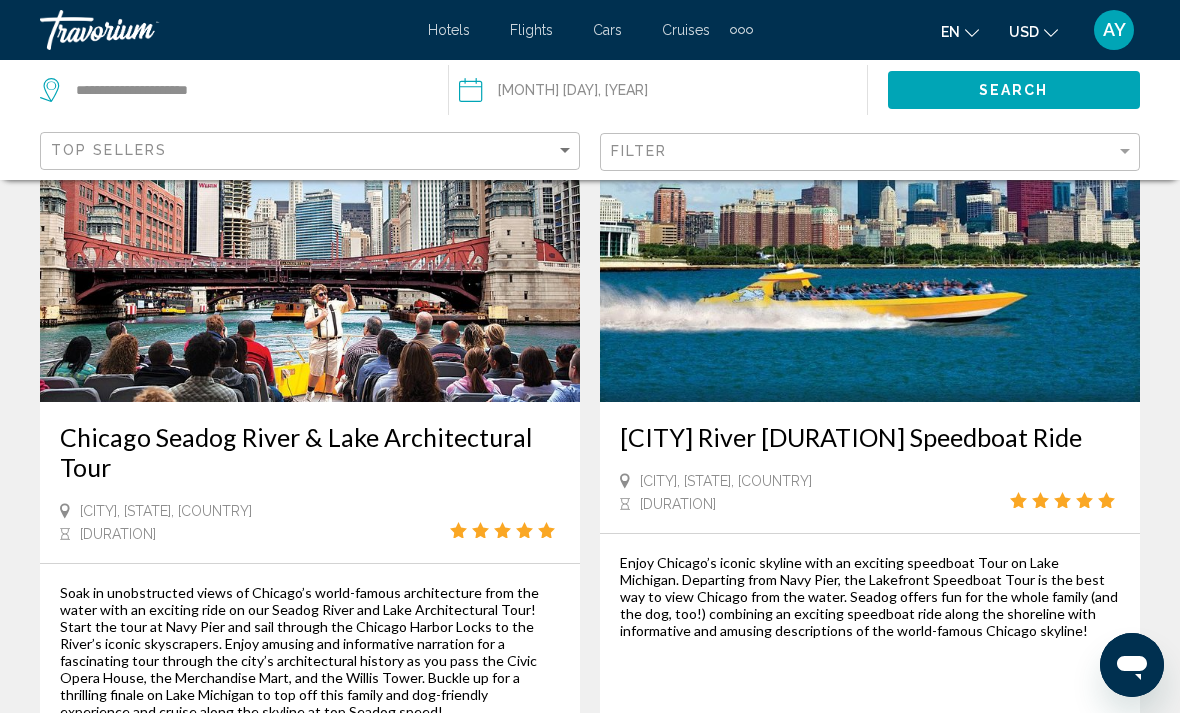 scroll, scrollTop: 1606, scrollLeft: 0, axis: vertical 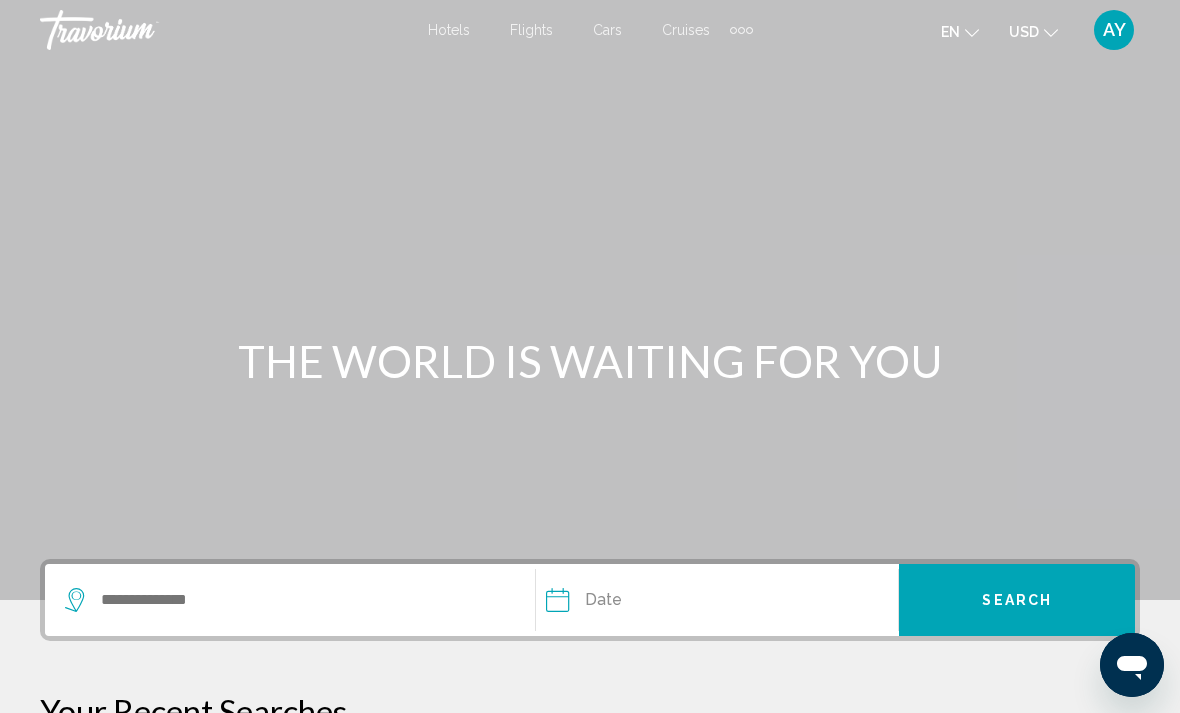 click on "Flights" at bounding box center (531, 30) 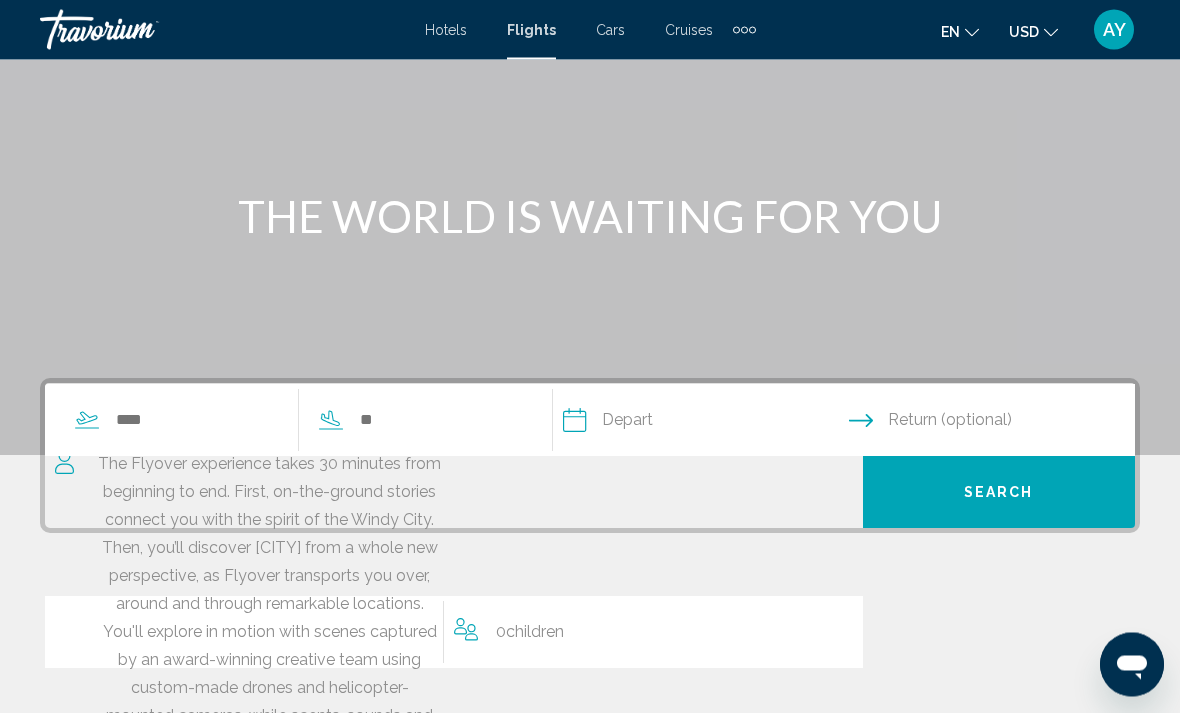 scroll, scrollTop: 179, scrollLeft: 0, axis: vertical 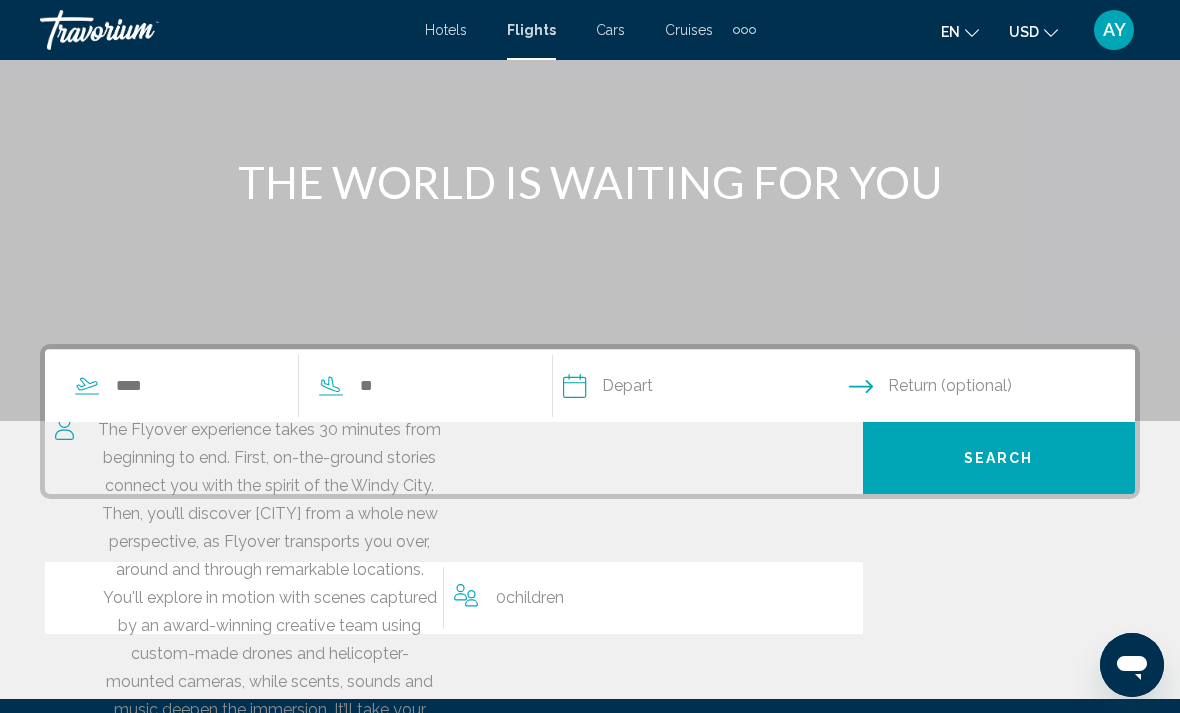 click at bounding box center [590, 121] 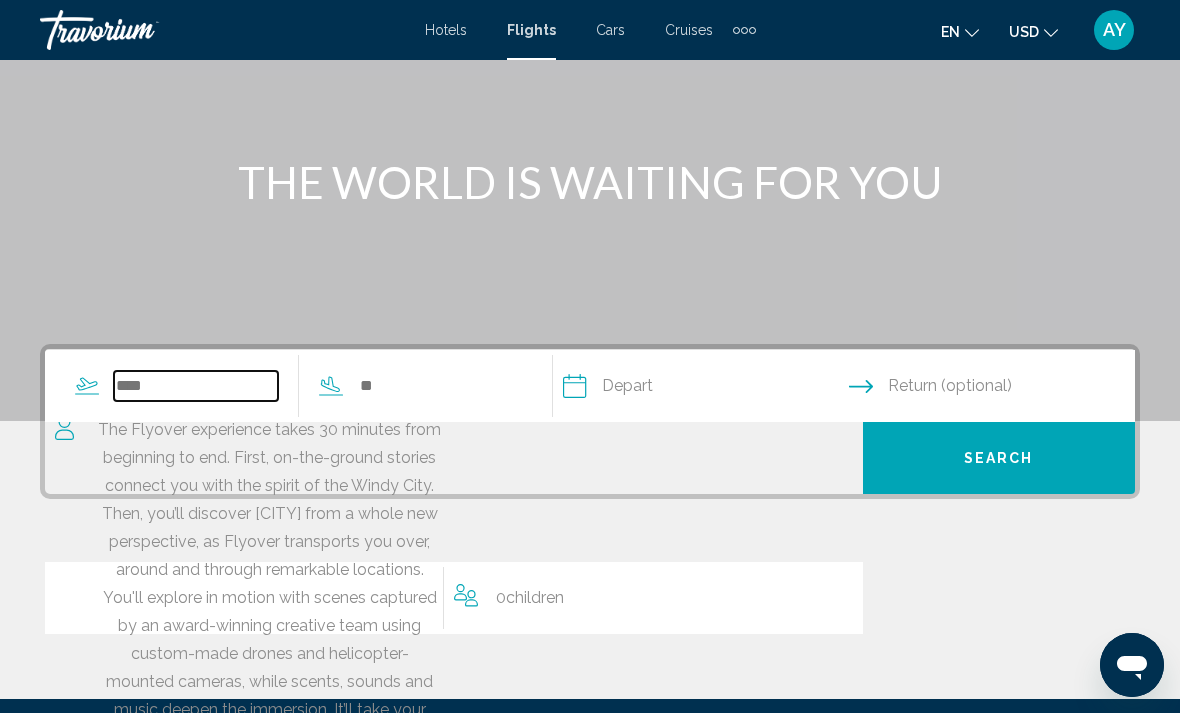 click at bounding box center [196, 386] 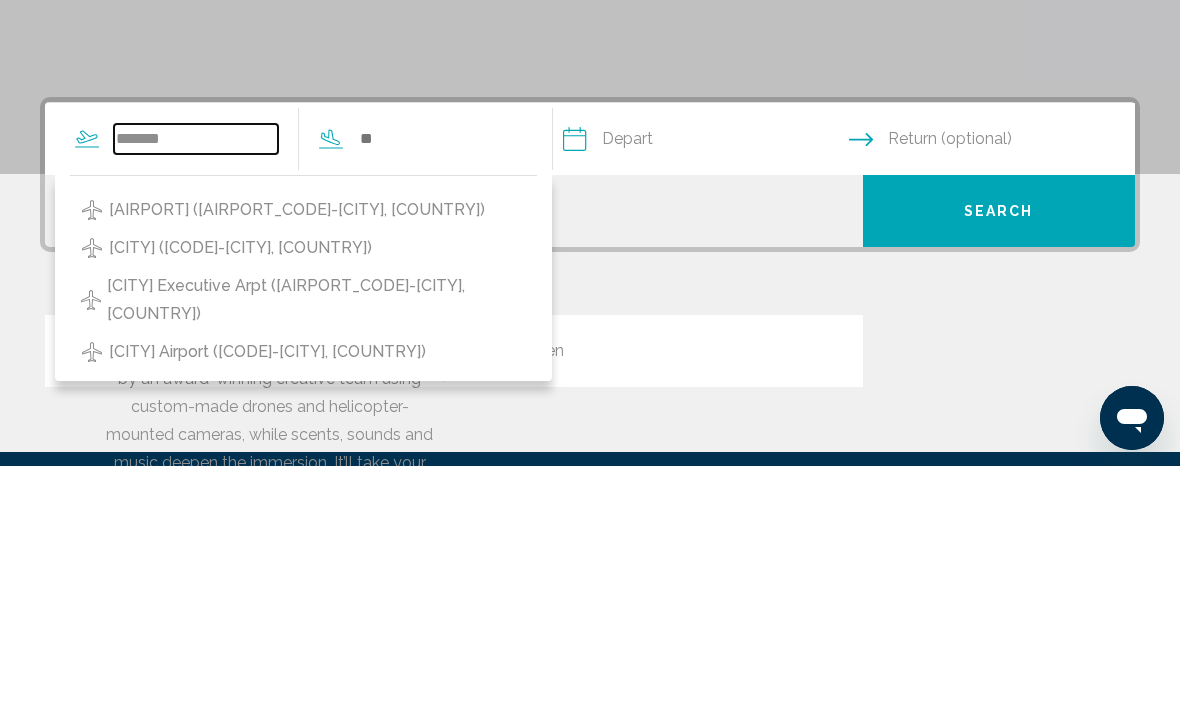 type on "*******" 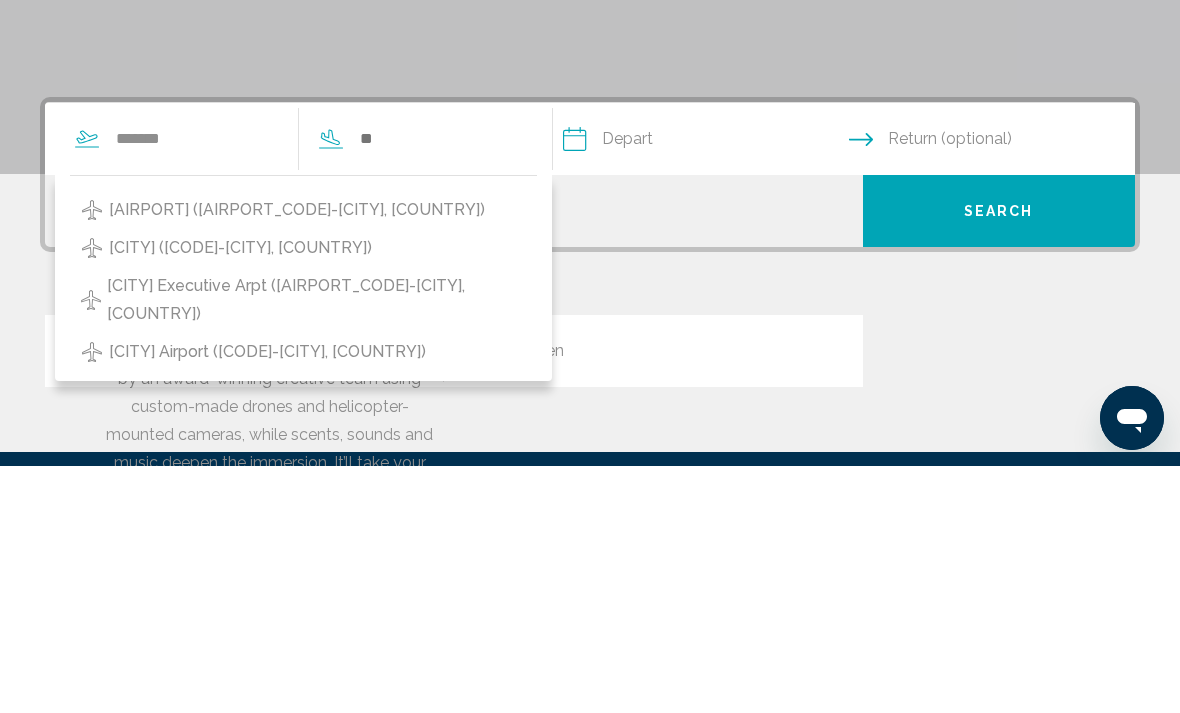 click on "[CITY] ([CODE]-[CITY], [COUNTRY])" at bounding box center (297, 457) 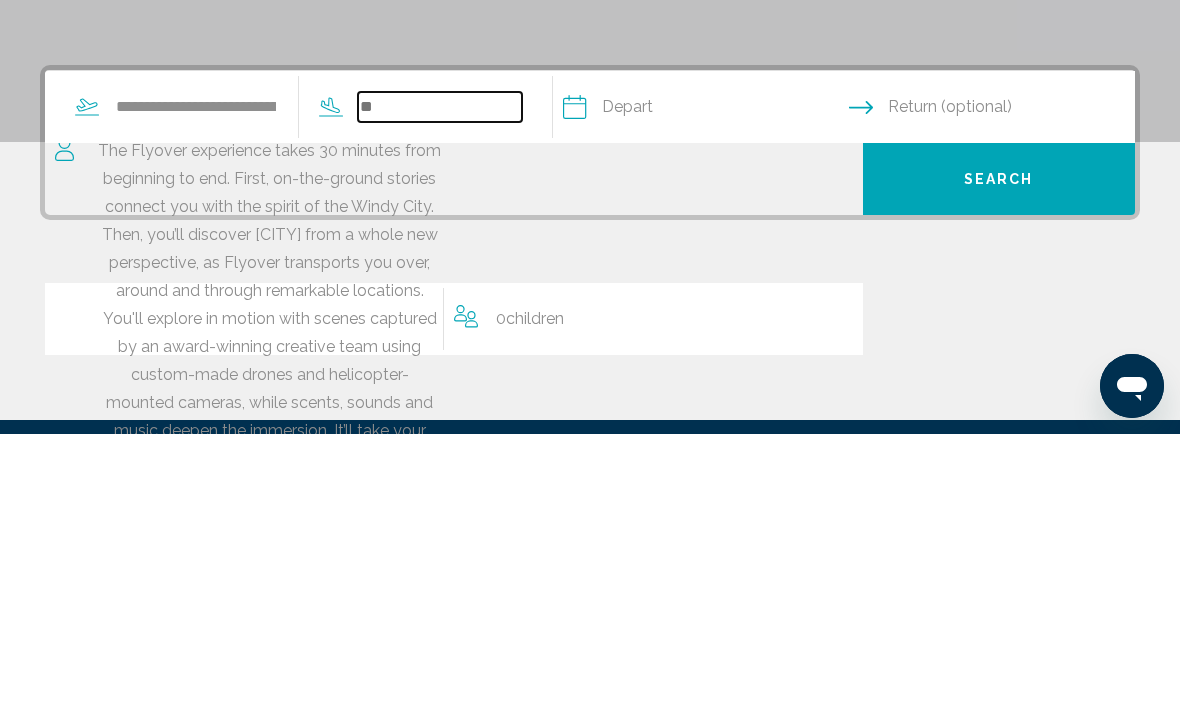 click at bounding box center (440, 386) 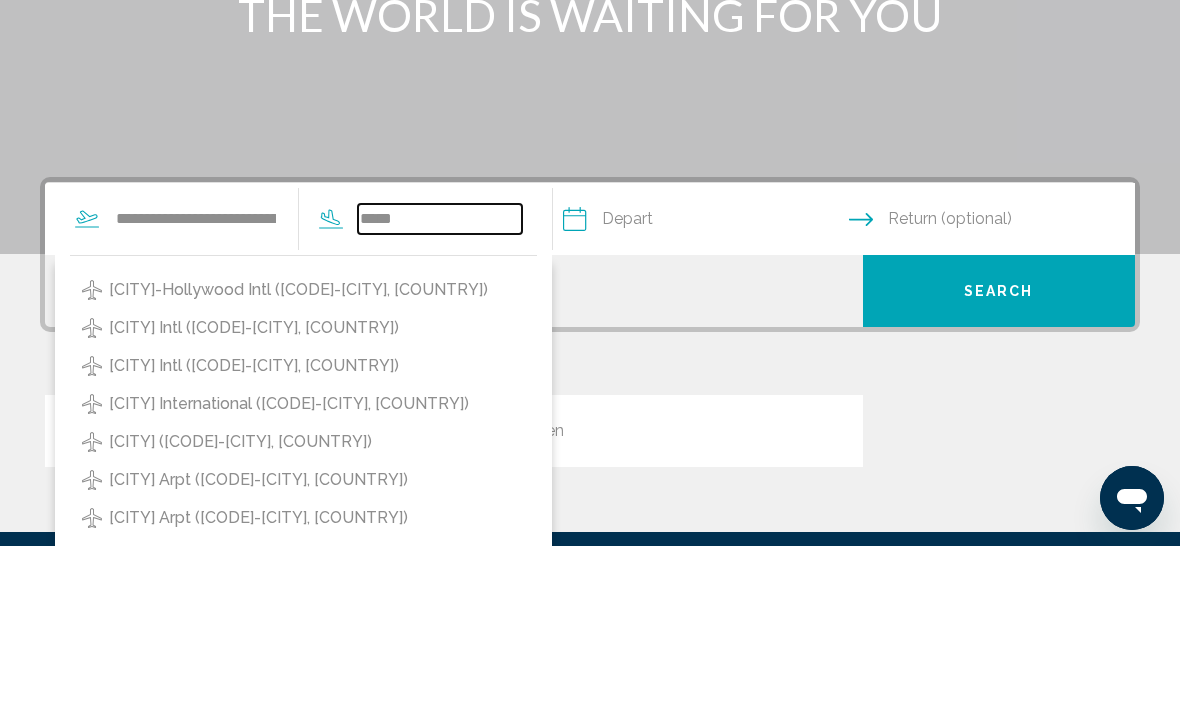 type on "****" 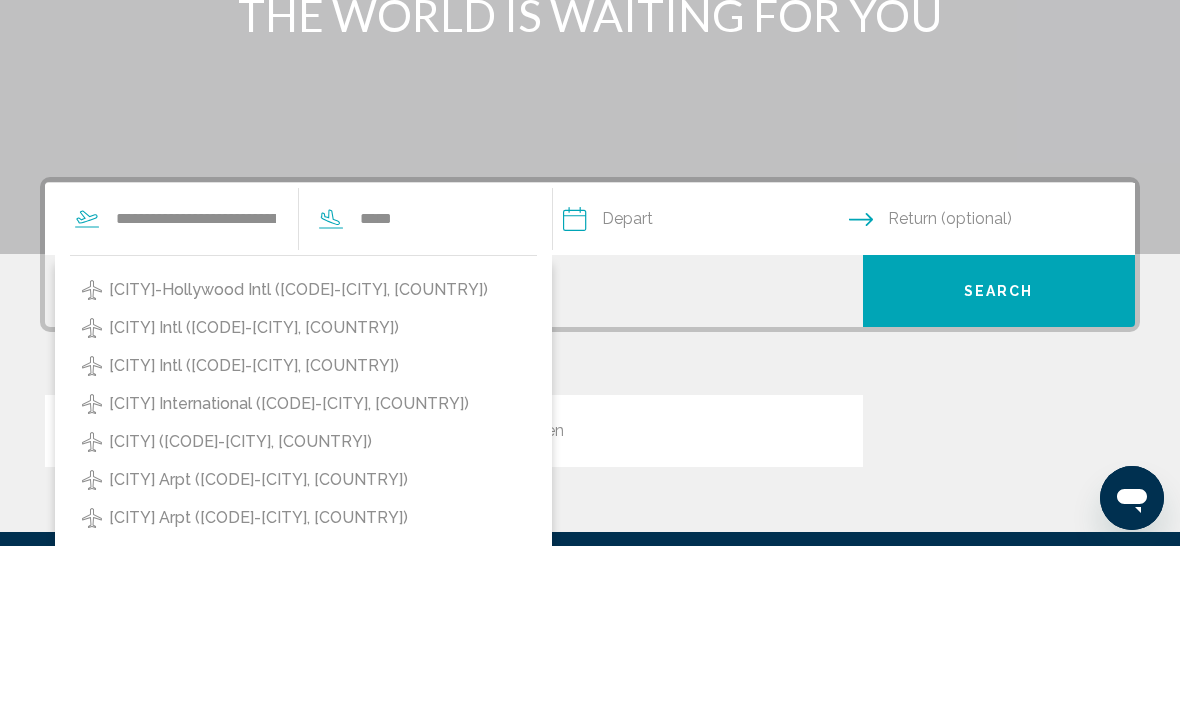 click on "[CITY]-Hollywood Intl  ([CODE]-[CITY], [COUNTRY])" at bounding box center [298, 457] 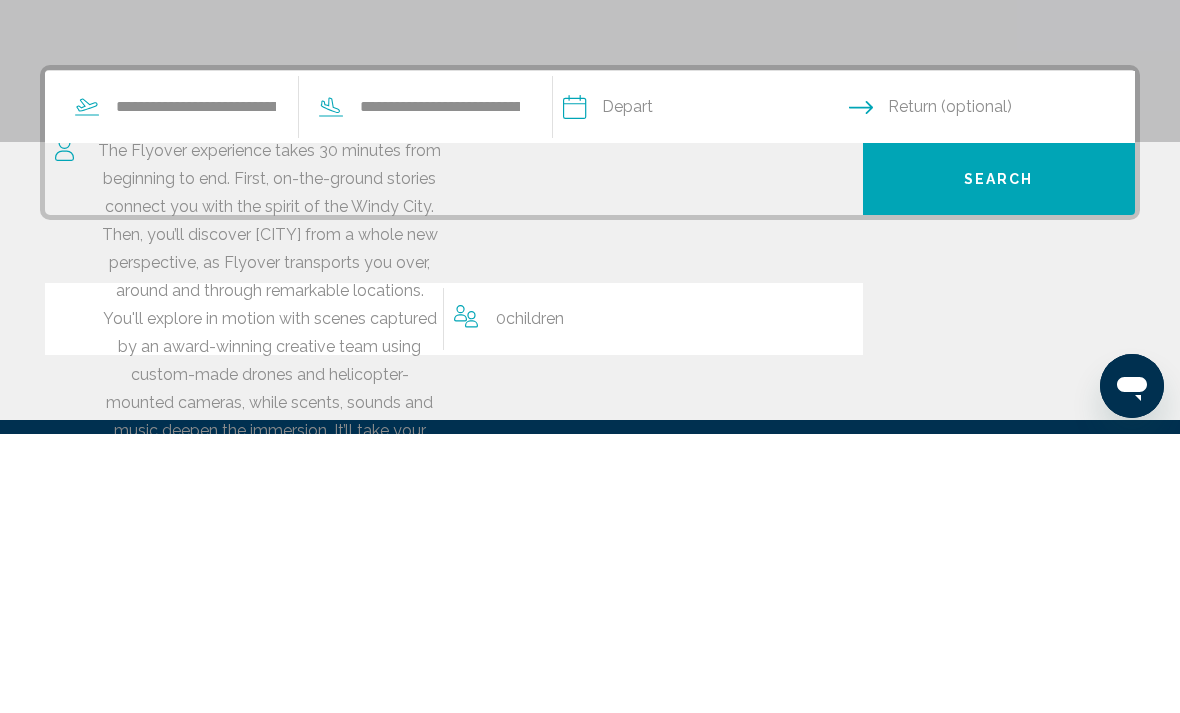 click at bounding box center (705, 389) 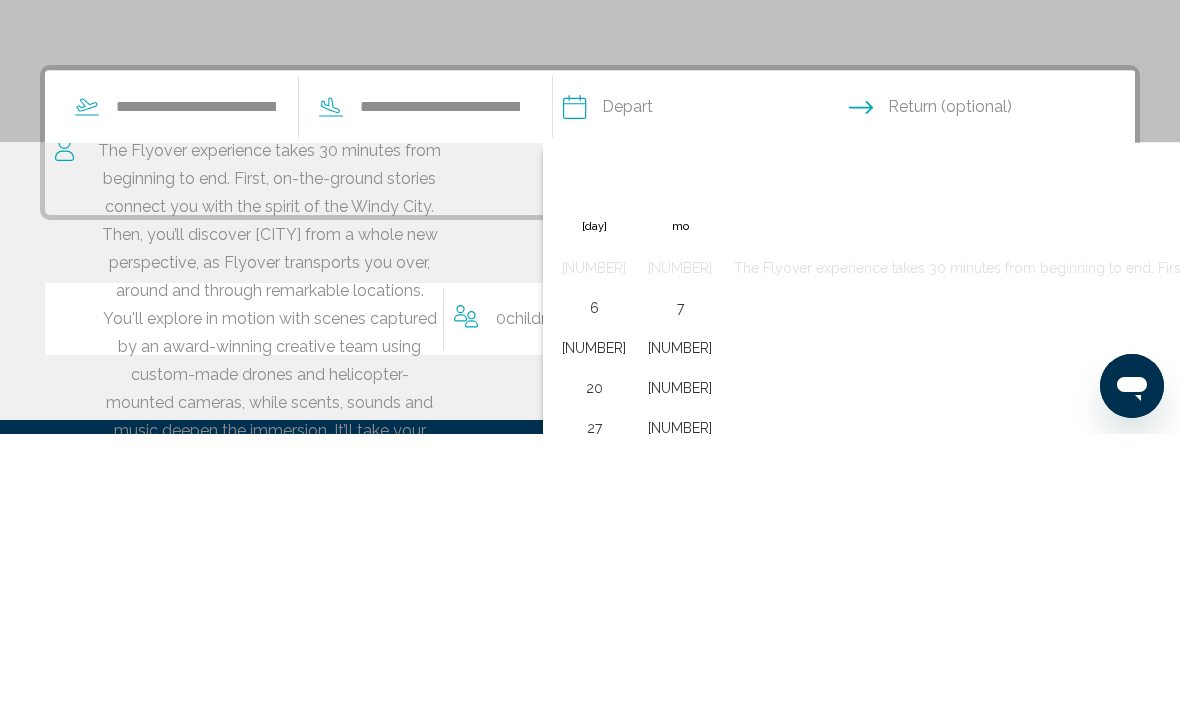 scroll, scrollTop: 346, scrollLeft: 0, axis: vertical 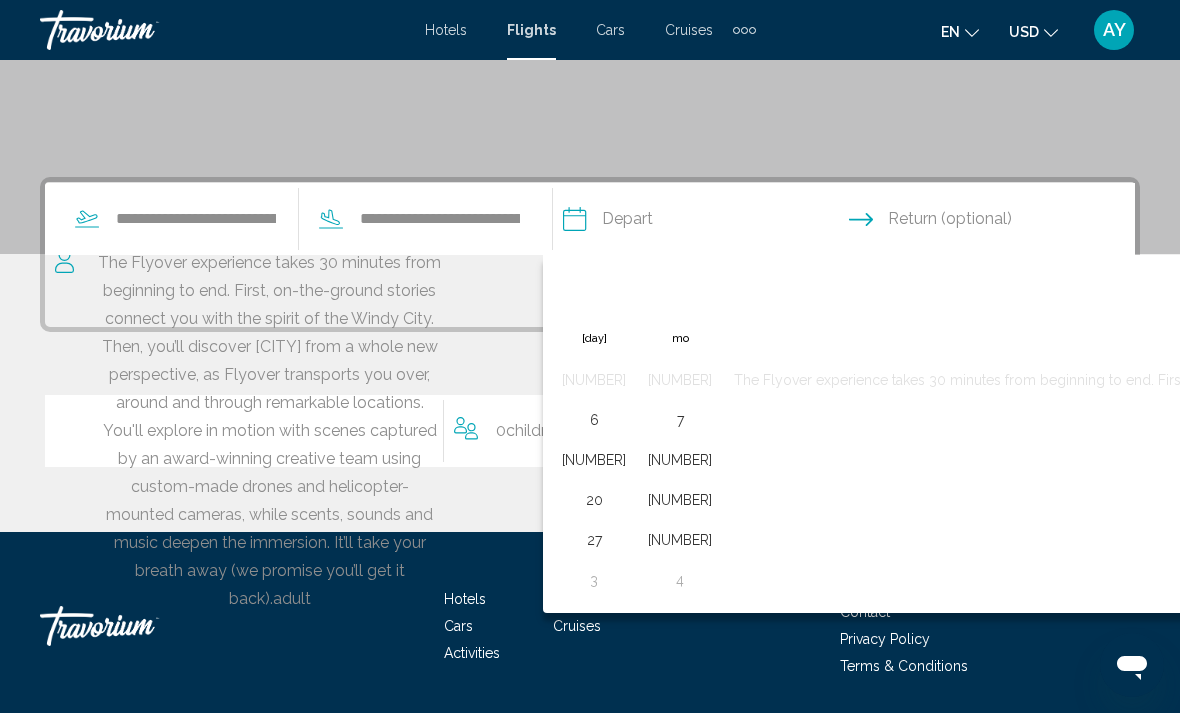click at bounding box center (7830, 291) 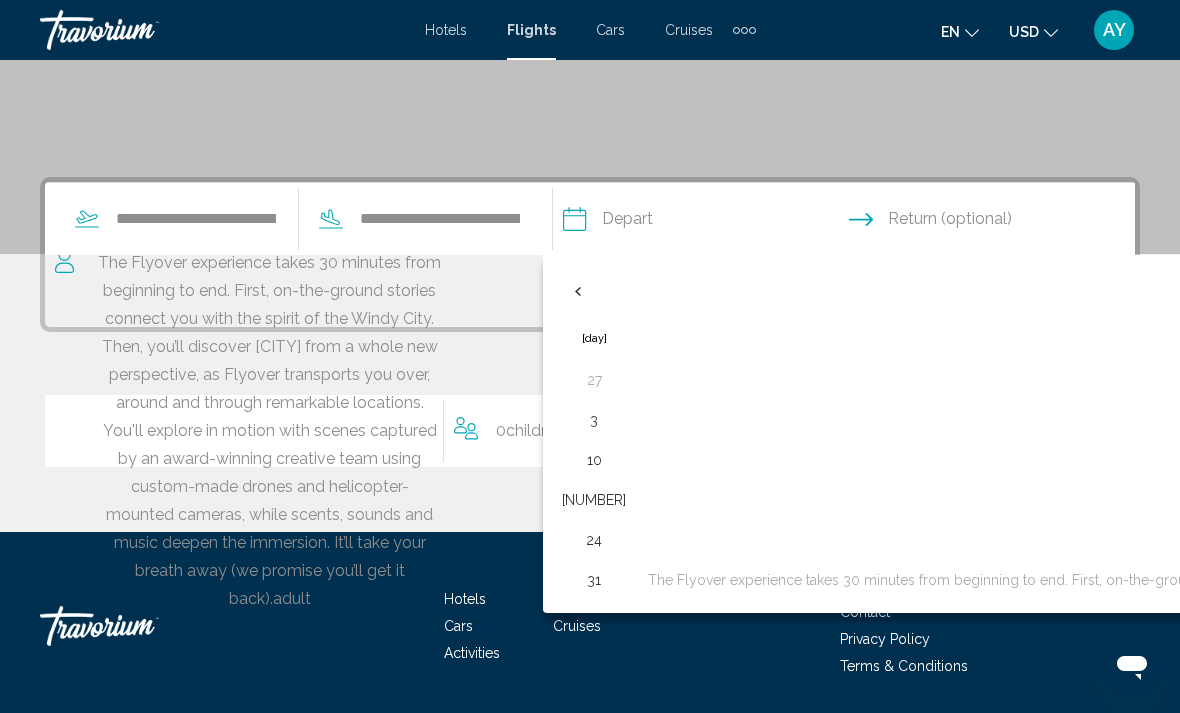 click on "11" at bounding box center (2364, 460) 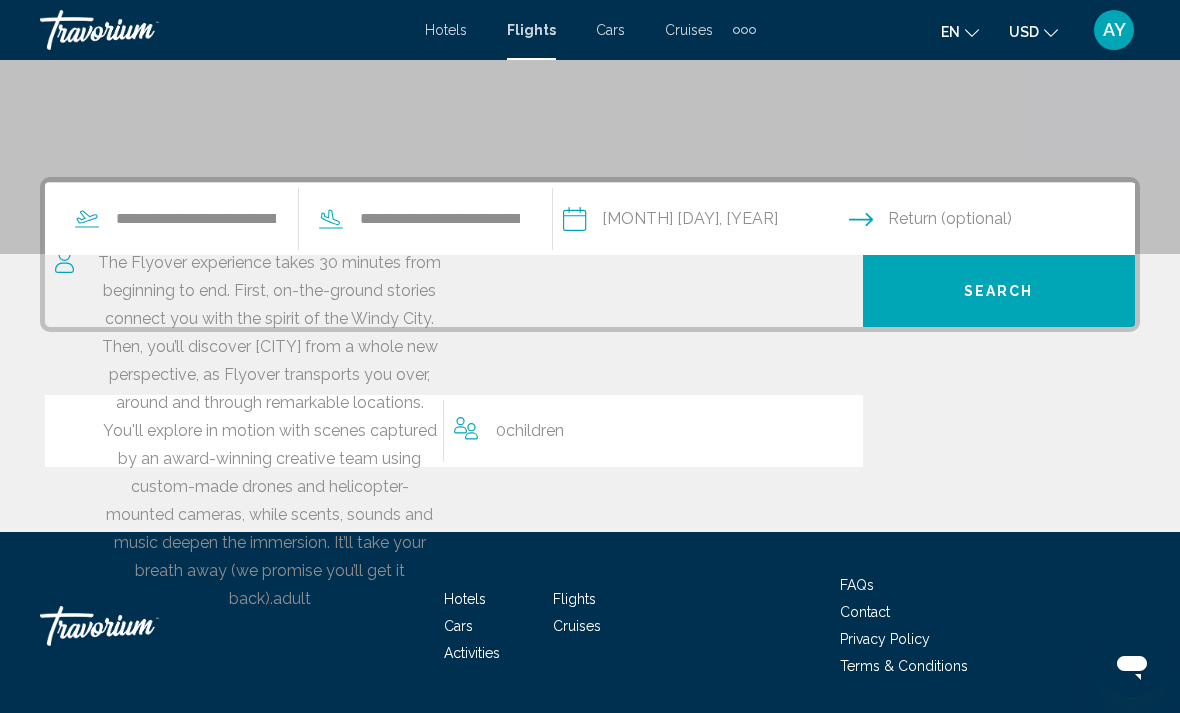 click at bounding box center (996, 222) 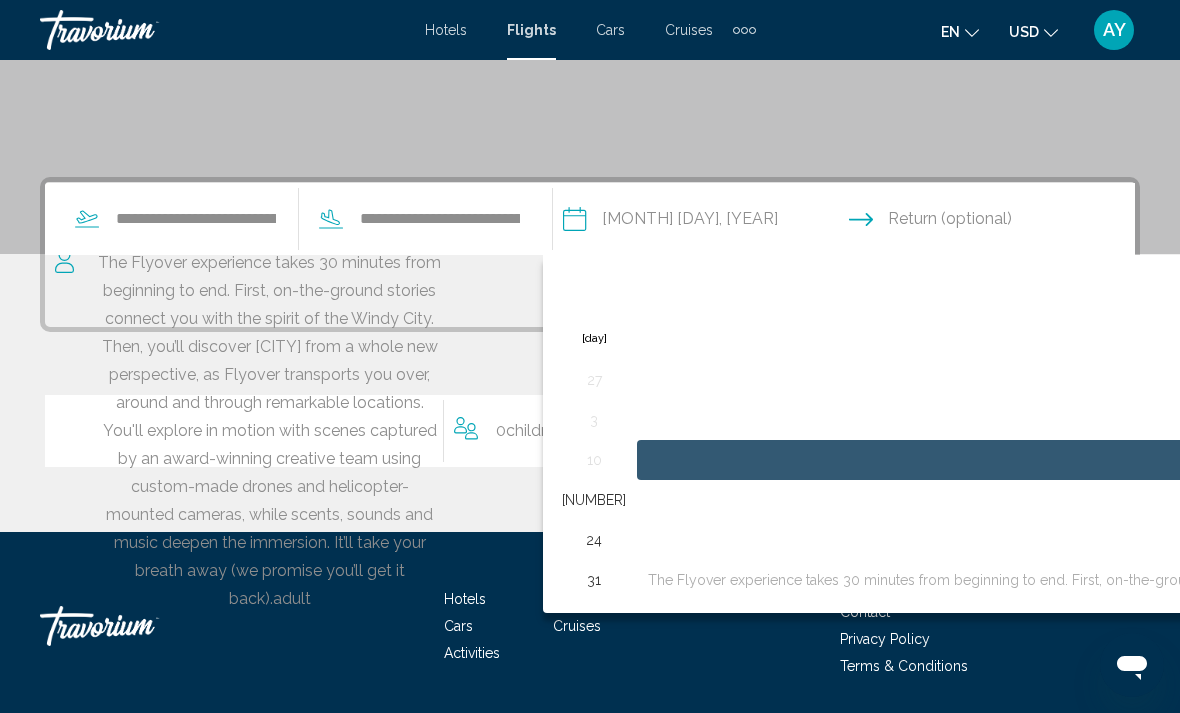 click on "[NUMBER]" at bounding box center (7846, 460) 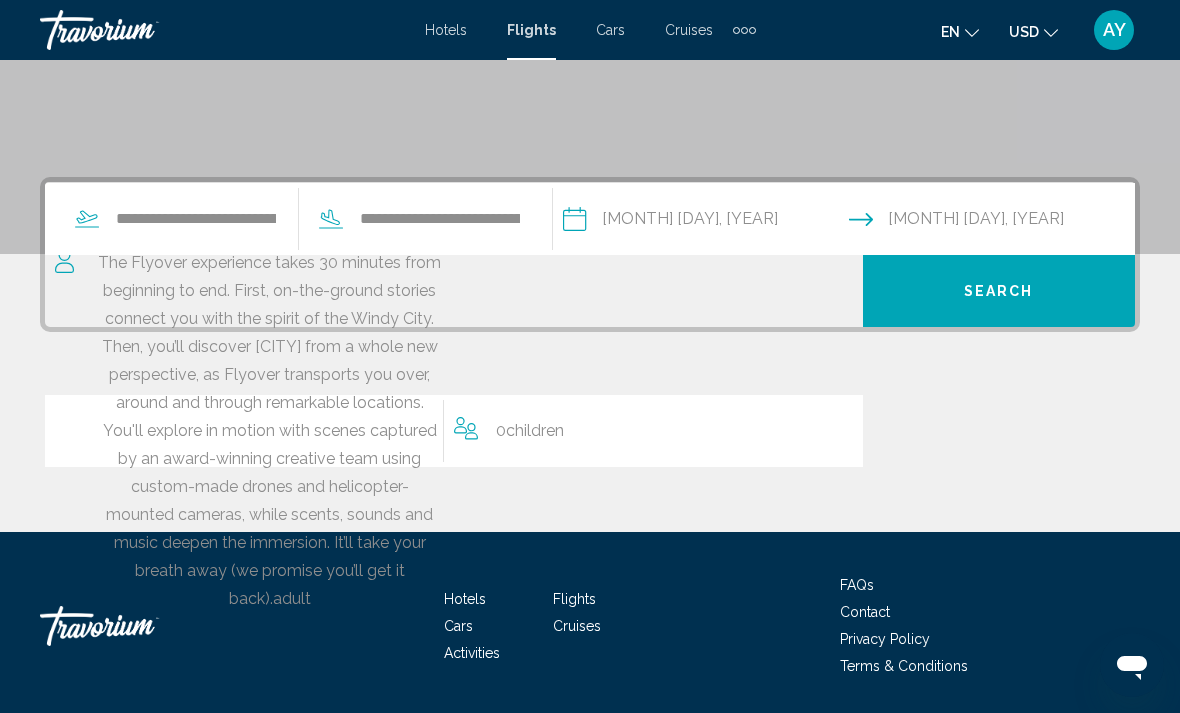 click on "1  Adult Adults" at bounding box center (270, 431) 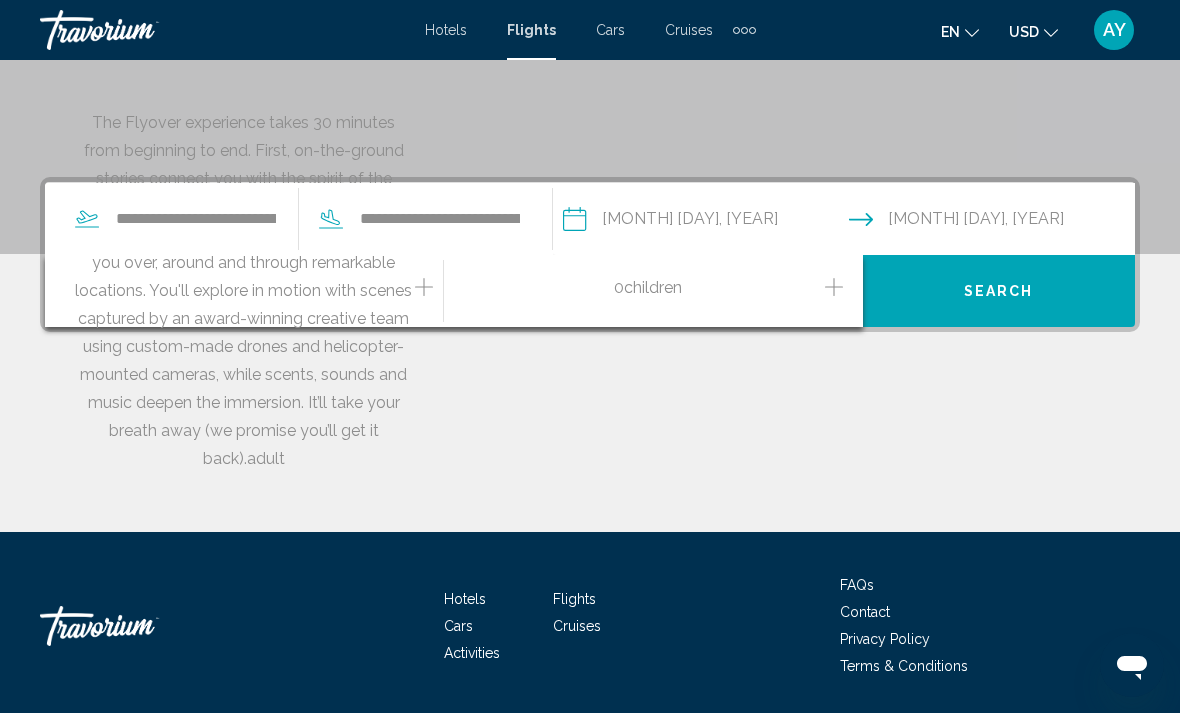click at bounding box center (424, 287) 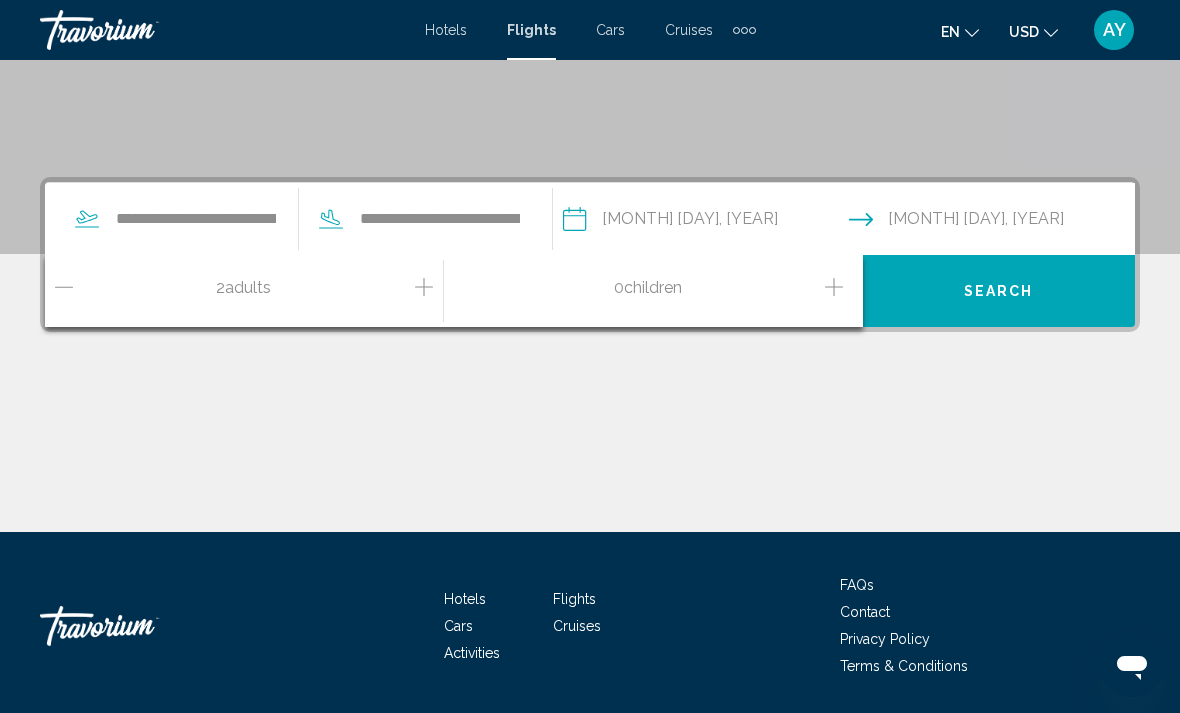 click on "**********" at bounding box center [590, 354] 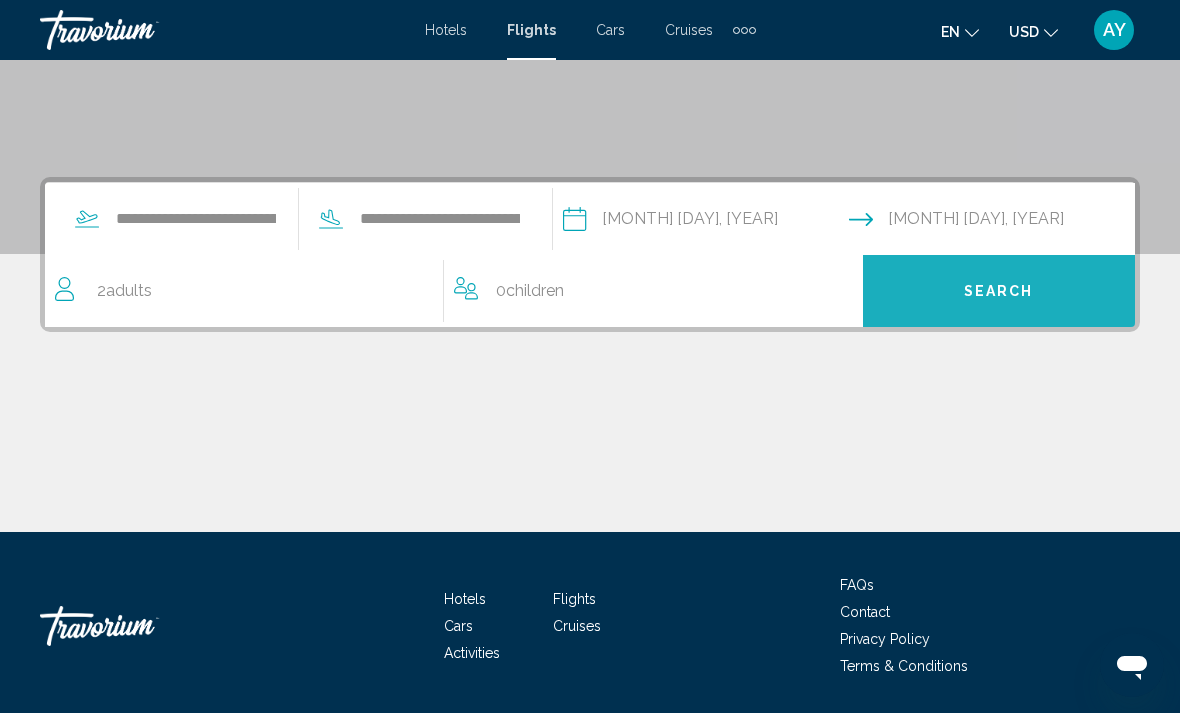 click on "Search" at bounding box center [999, 291] 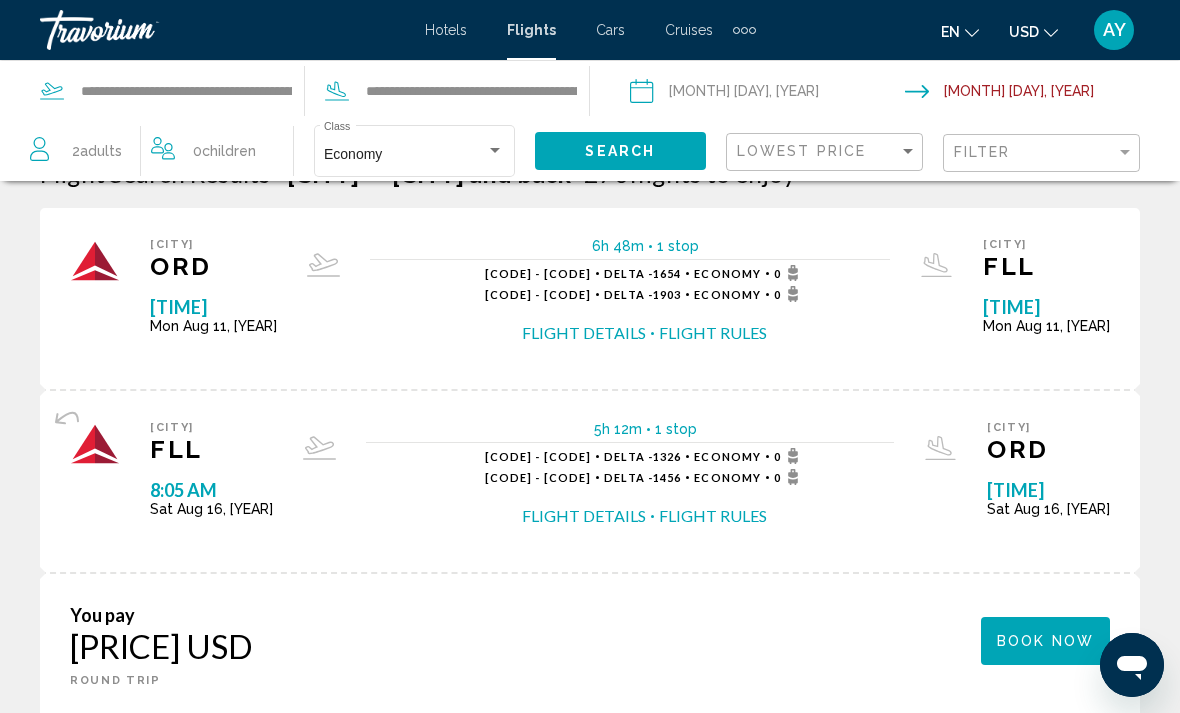 scroll, scrollTop: 56, scrollLeft: 0, axis: vertical 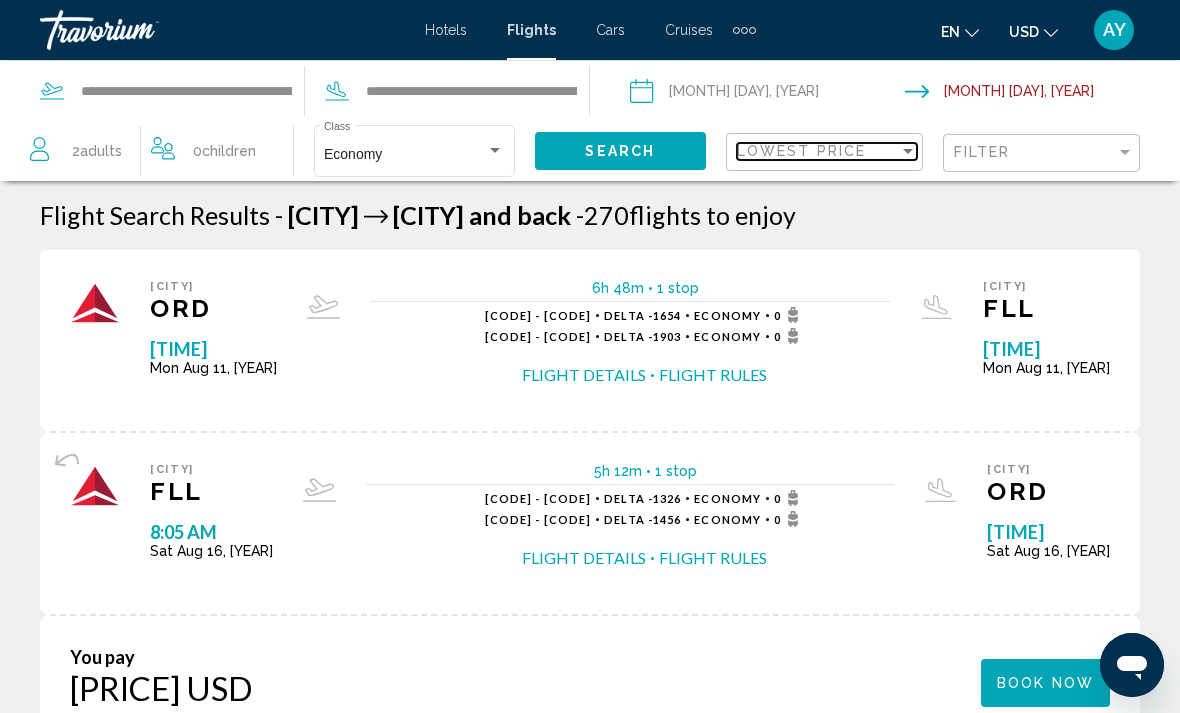click on "Lowest Price" at bounding box center [818, 151] 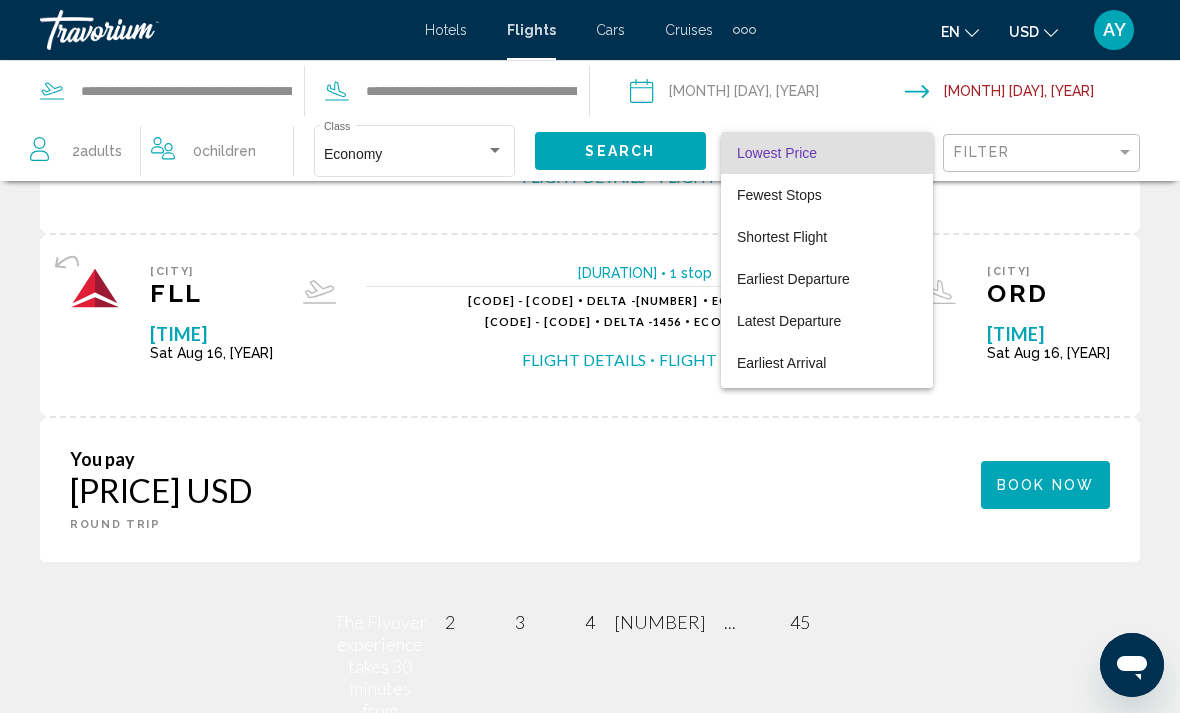 scroll, scrollTop: 2979, scrollLeft: 0, axis: vertical 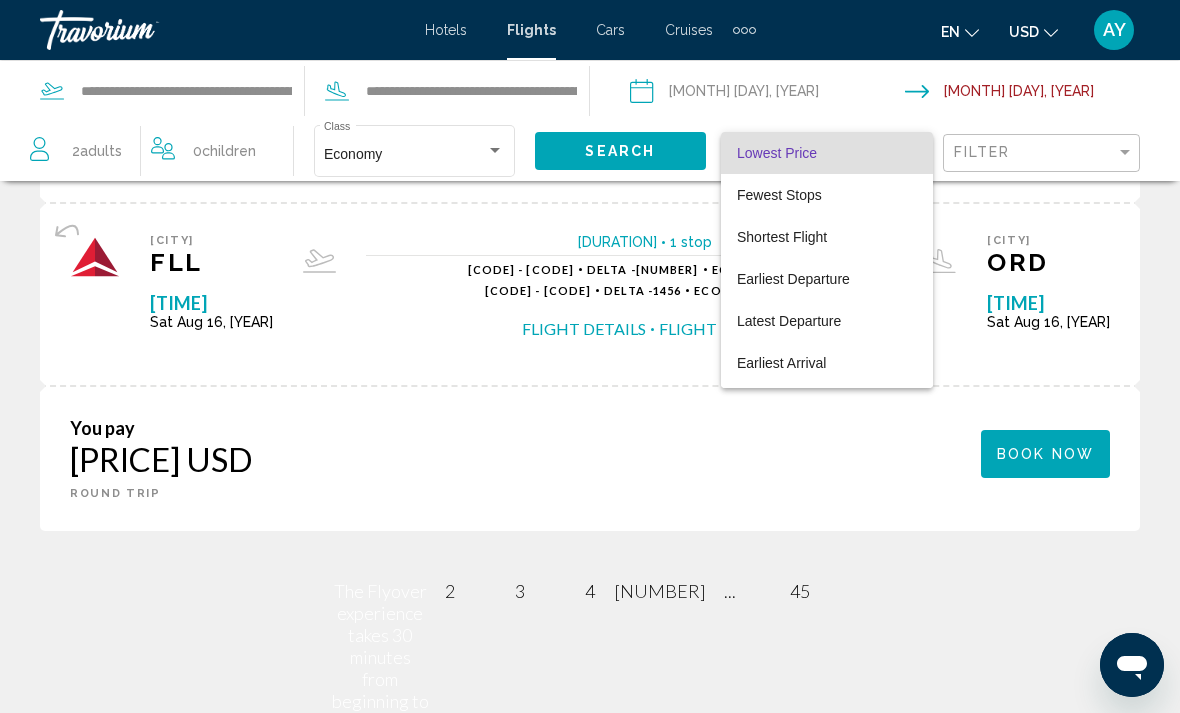 click at bounding box center (590, 356) 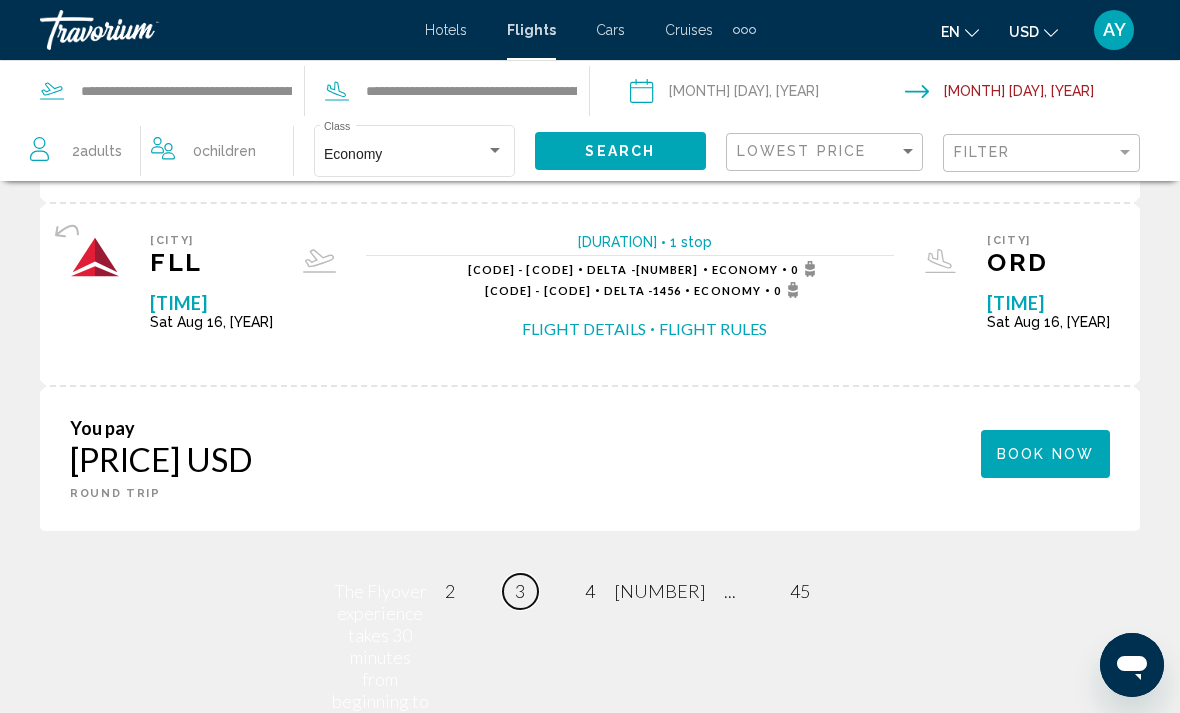 click on "3" at bounding box center [450, 591] 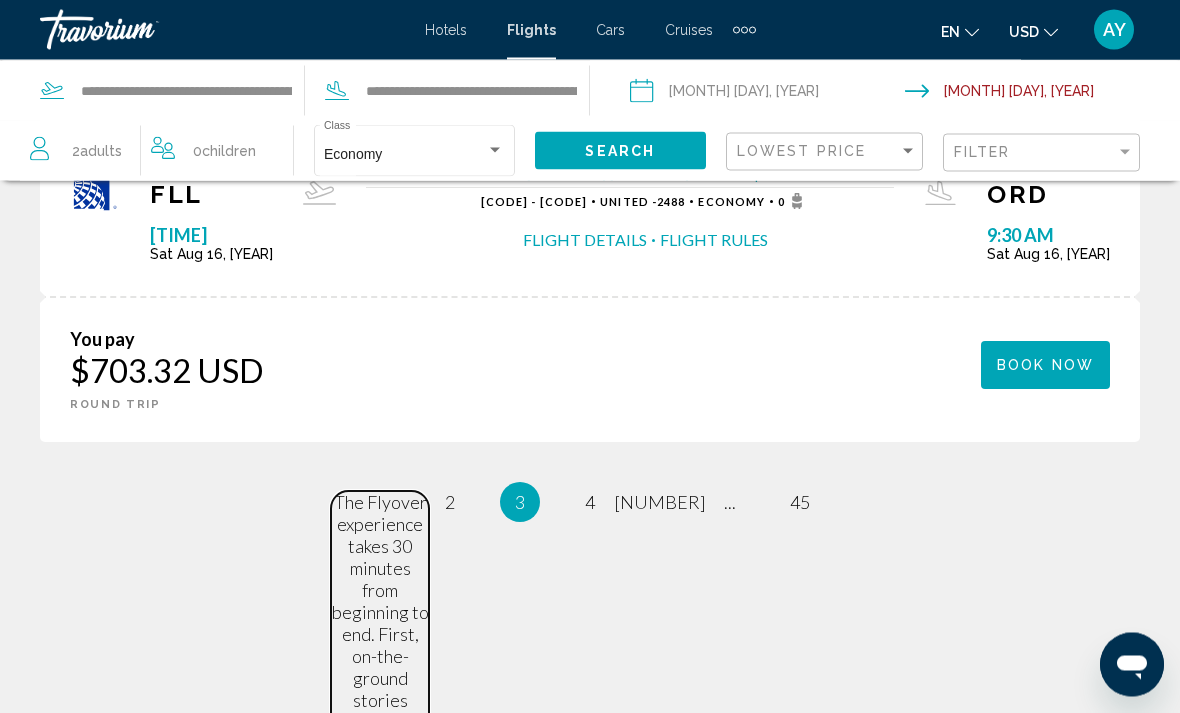 click on "The Flyover experience takes 30 minutes from beginning to end. First, on-the-ground stories connect you with the spirit of the Windy City. Then, you’ll discover [CITY] from a whole new perspective, as Flyover transports you over, around and through remarkable locations. You'll explore in motion with scenes captured by an award-winning creative team using custom-made drones and helicopter-mounted cameras, while scents, sounds and music deepen the immersion. It’ll take your breath away (we promise you’ll get it back)." at bounding box center (380, 1075) 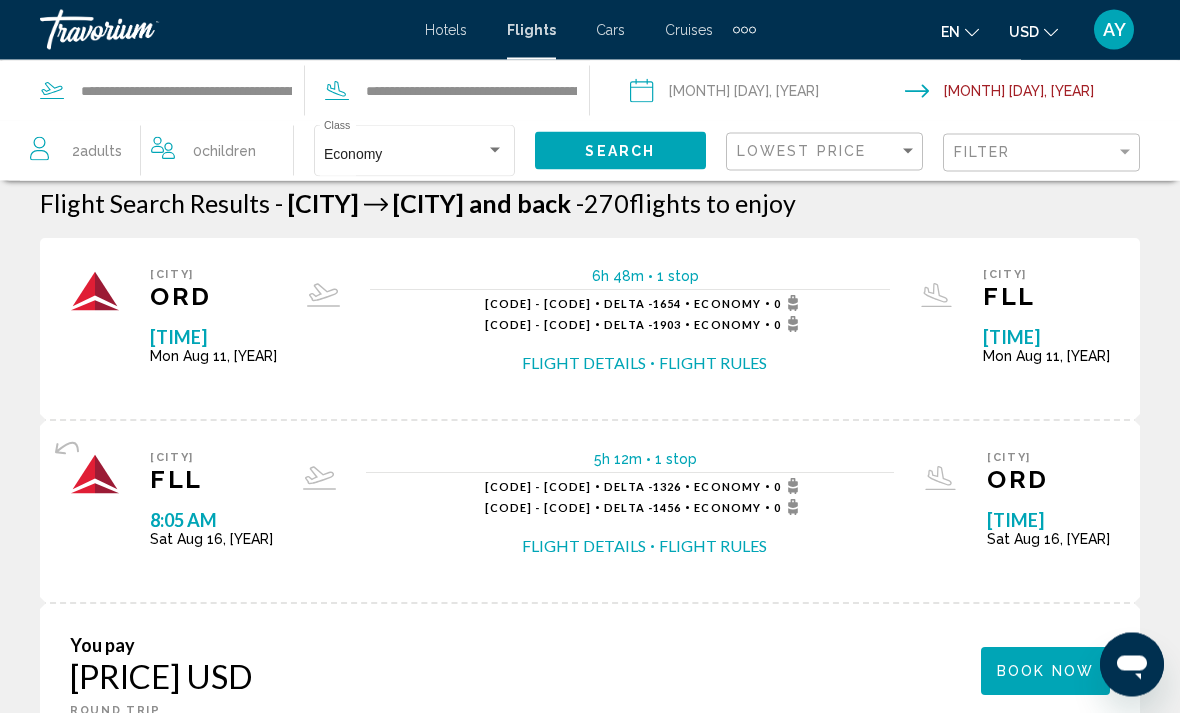 scroll, scrollTop: 12, scrollLeft: 0, axis: vertical 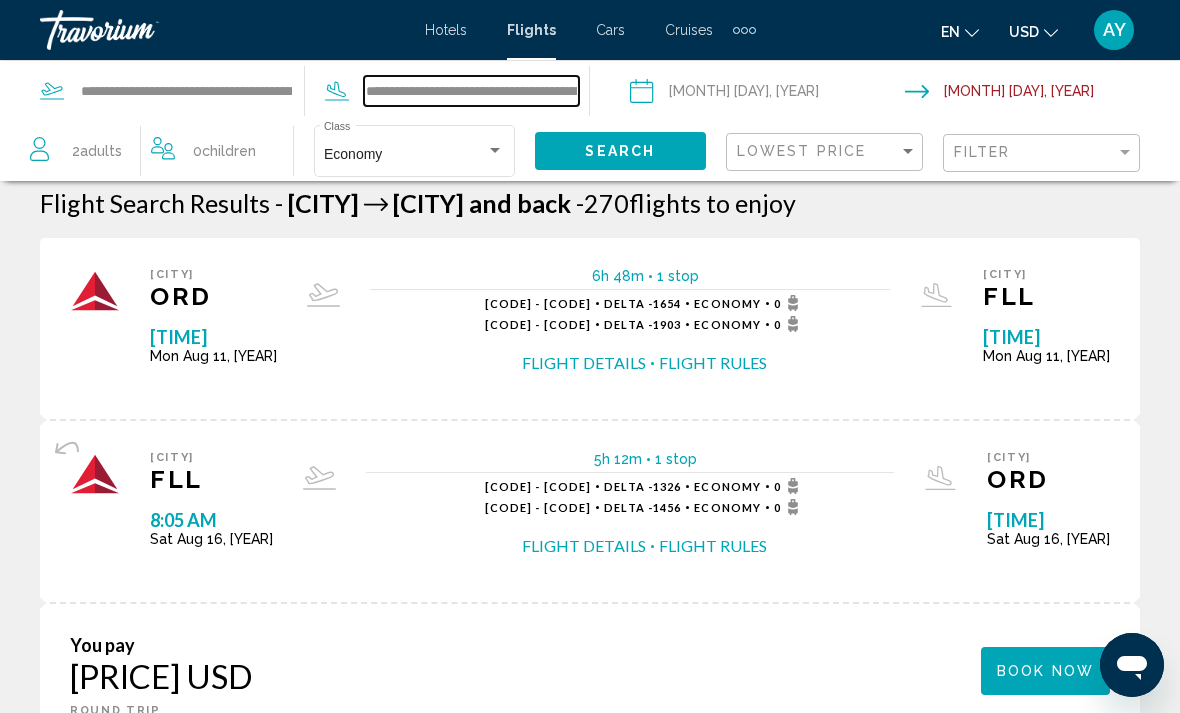 click on "**********" at bounding box center (471, 91) 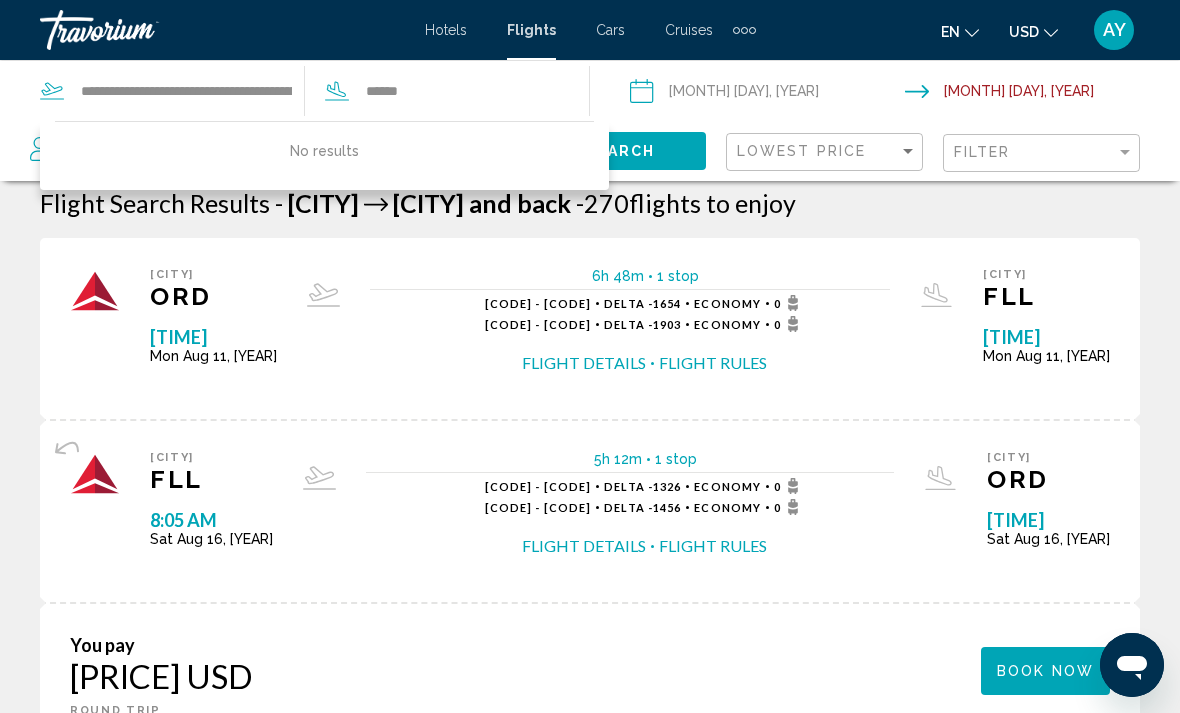 click on "Ft Lauderdale [CODE] [TIME] [DAY] [MONTH] [DAY], [YEAR]
[DURATION] [STOPS]
[STOPS] [CODE] - [CODE] [AIRLINE] -  [FLIGHT_NUMBER] [CLASS]  0
[CODE] - [CODE] [AIRLINE] -  [FLIGHT_NUMBER] [CLASS]  0
Flight Details Flight Rules
Chicago [CODE] [TIME] [DAY] [MONTH] [DAY], [YEAR] Next Day Flight Details Flight Rules" at bounding box center [590, 511] 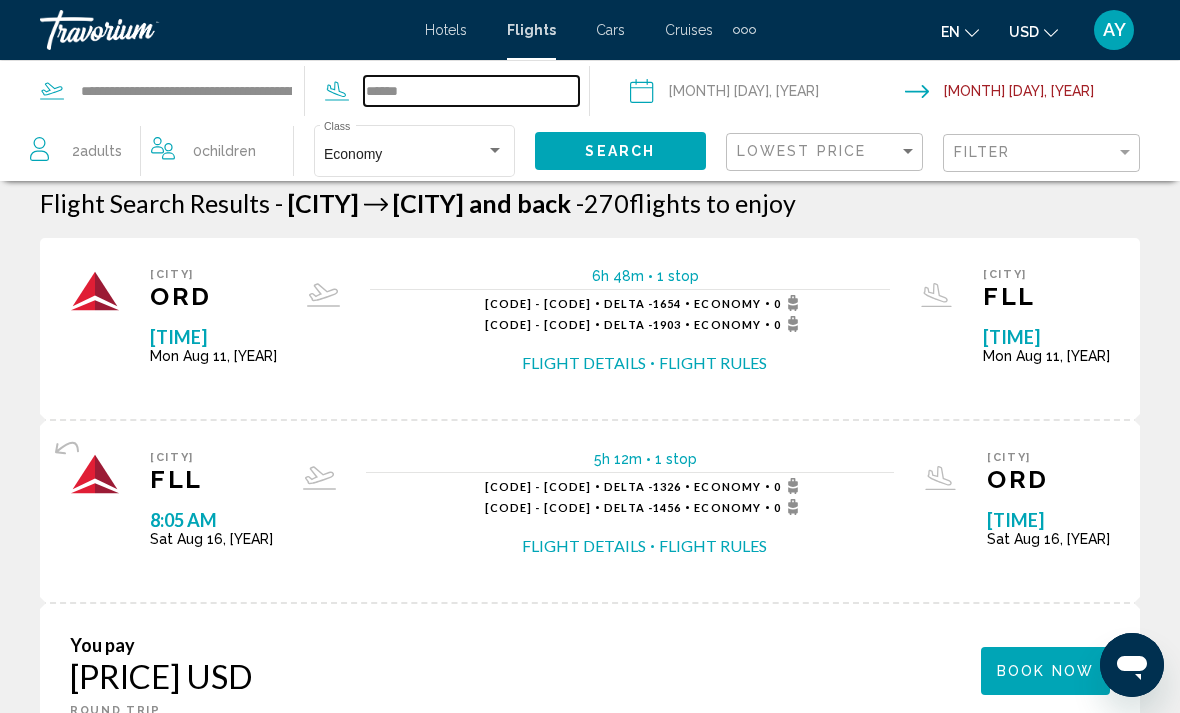 click on "******" at bounding box center (471, 91) 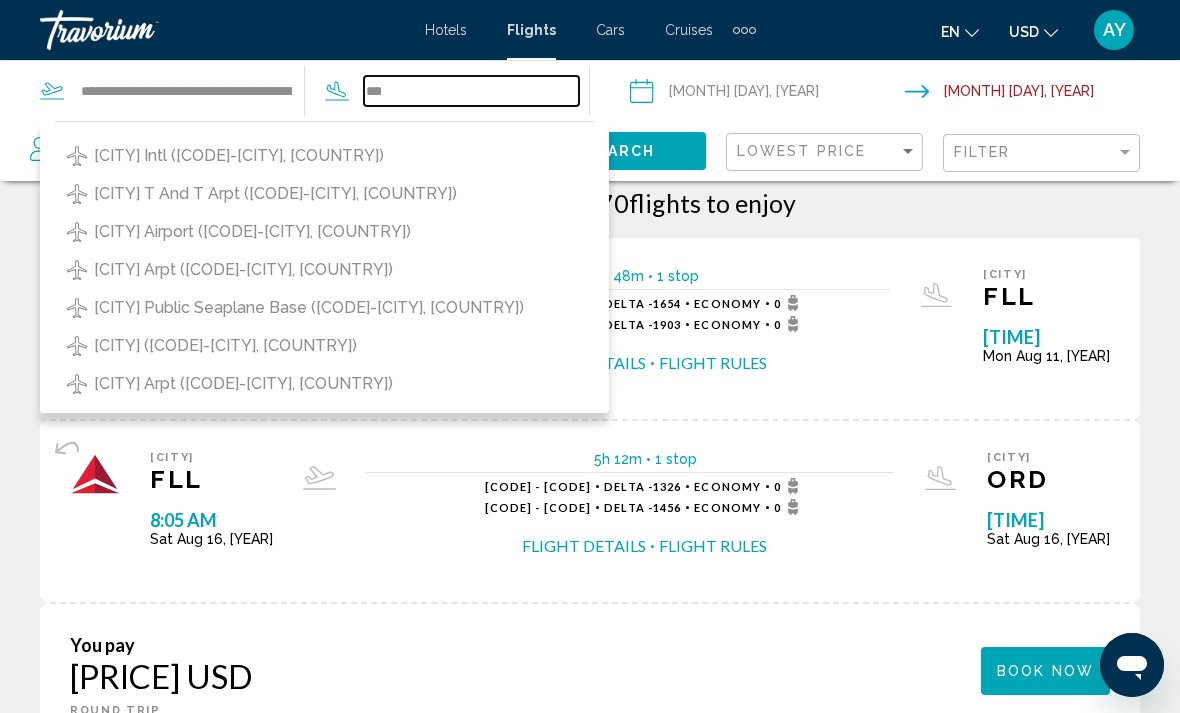 type on "***" 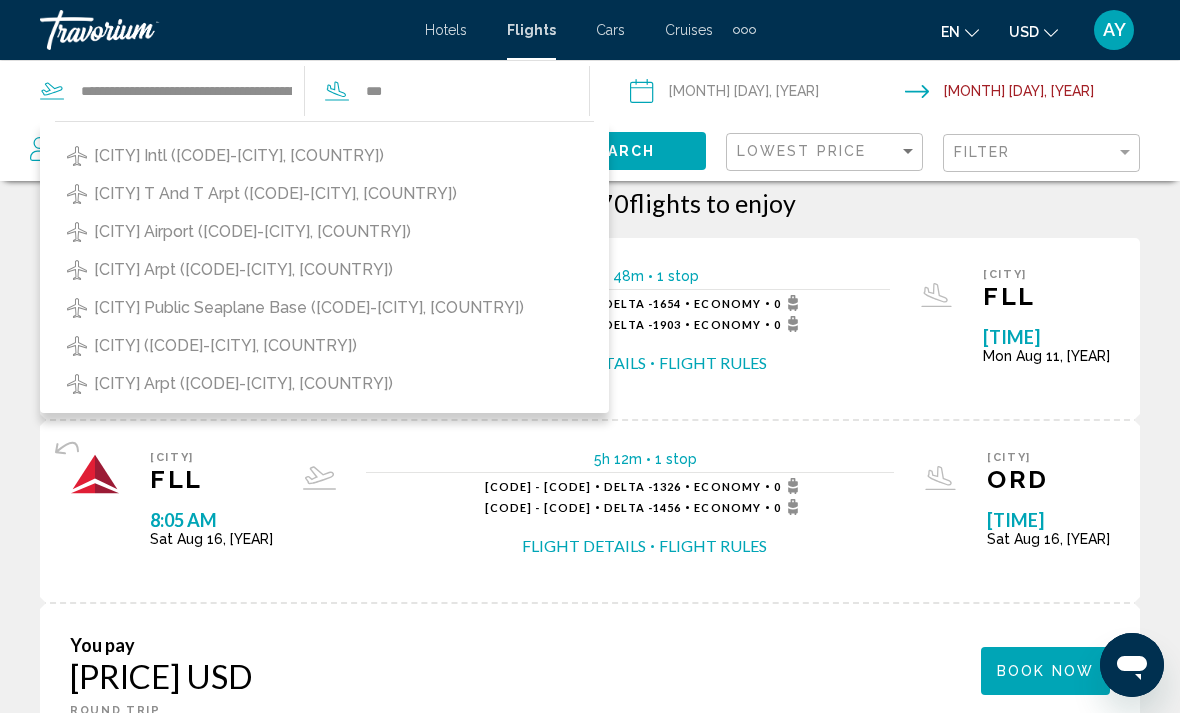 click on "[CITY] Intl ([CODE]-[CITY], [COUNTRY])" at bounding box center [239, 156] 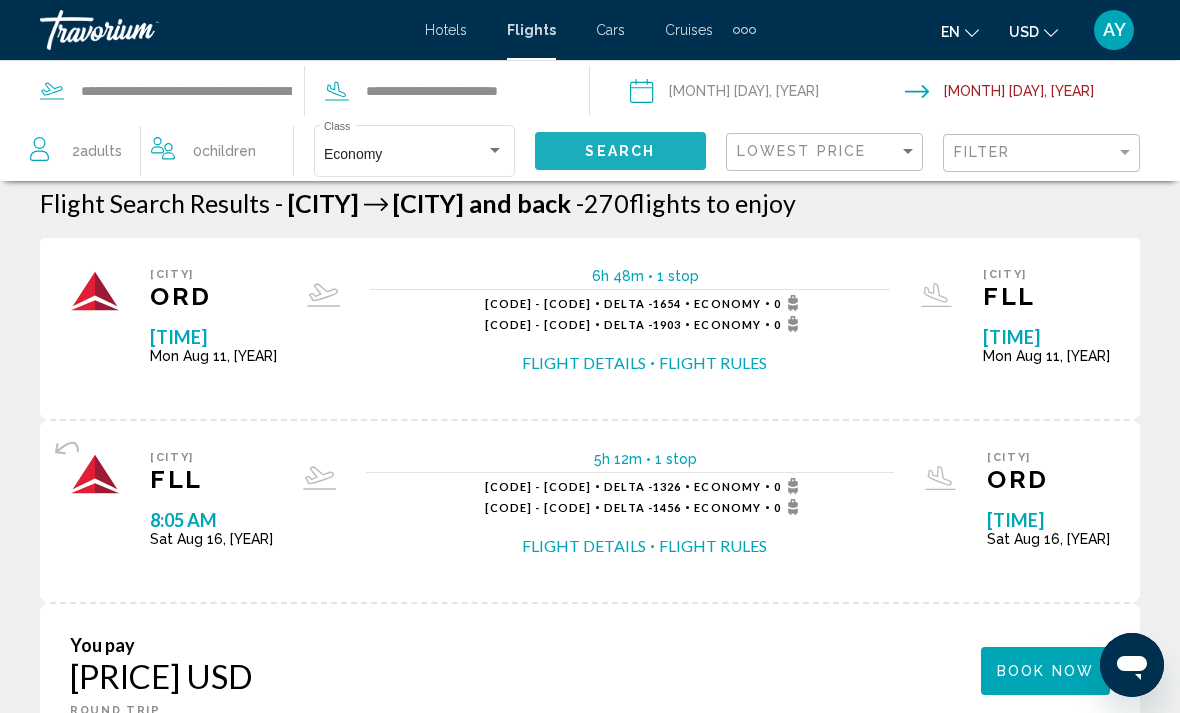 click on "Search" at bounding box center (620, 152) 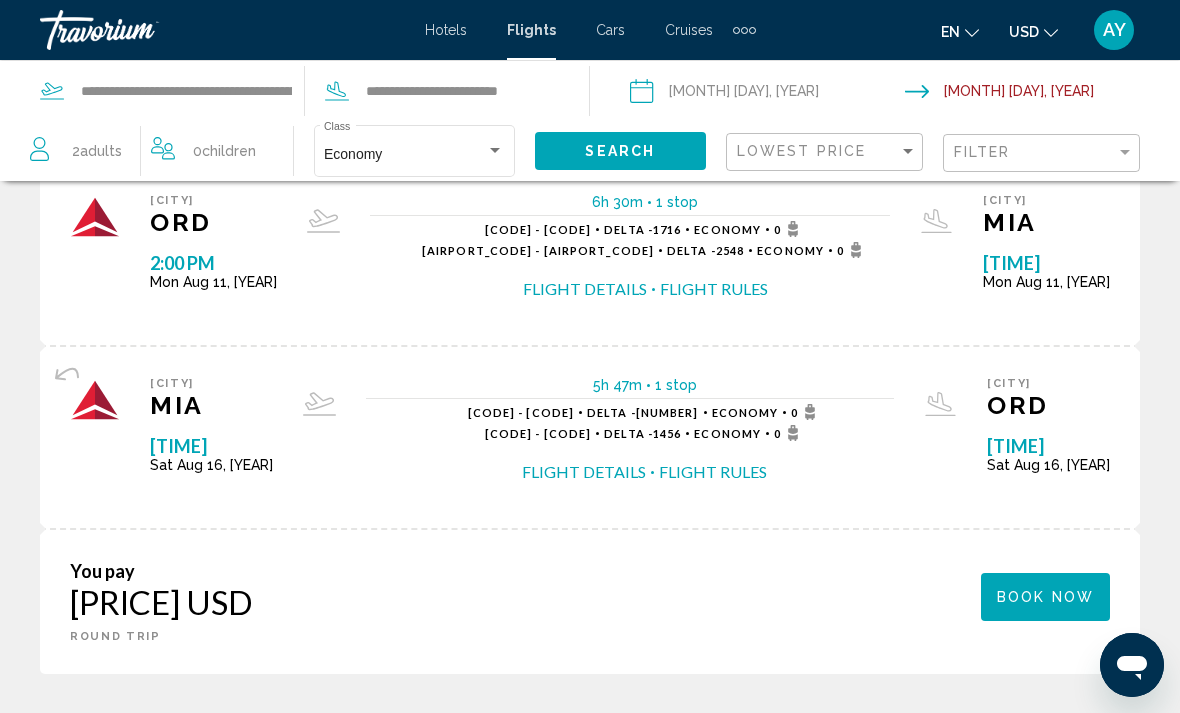 scroll, scrollTop: 40, scrollLeft: 0, axis: vertical 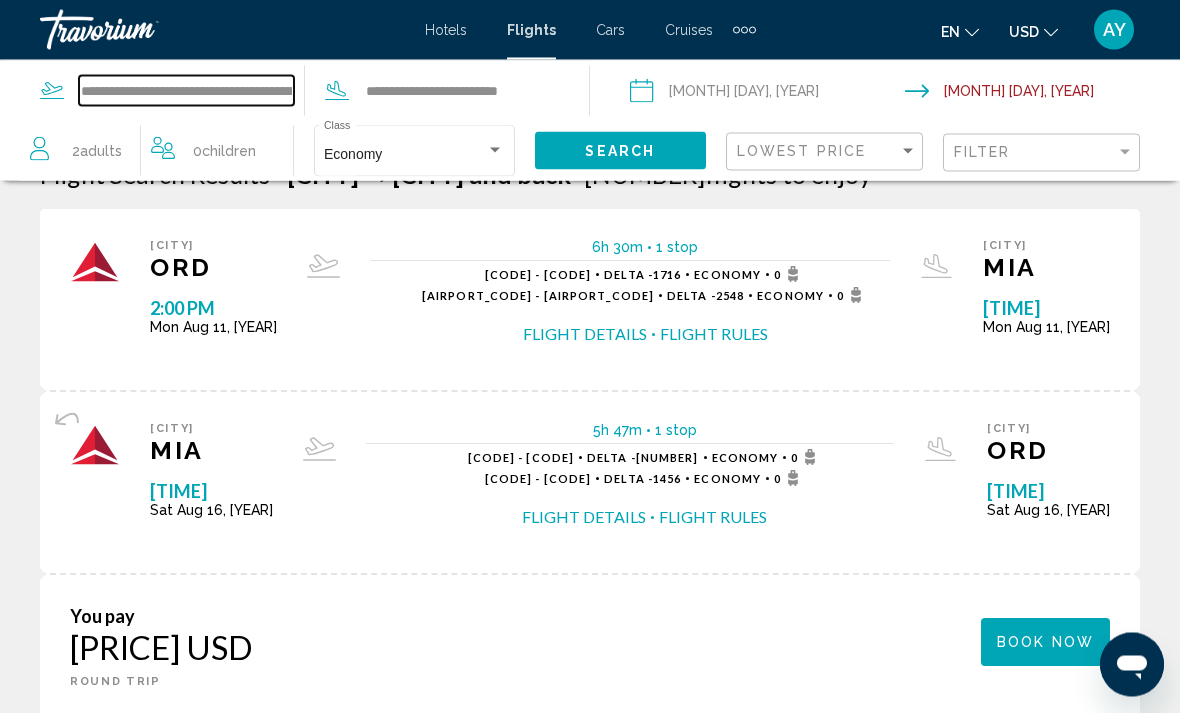 click on "**********" at bounding box center (186, 91) 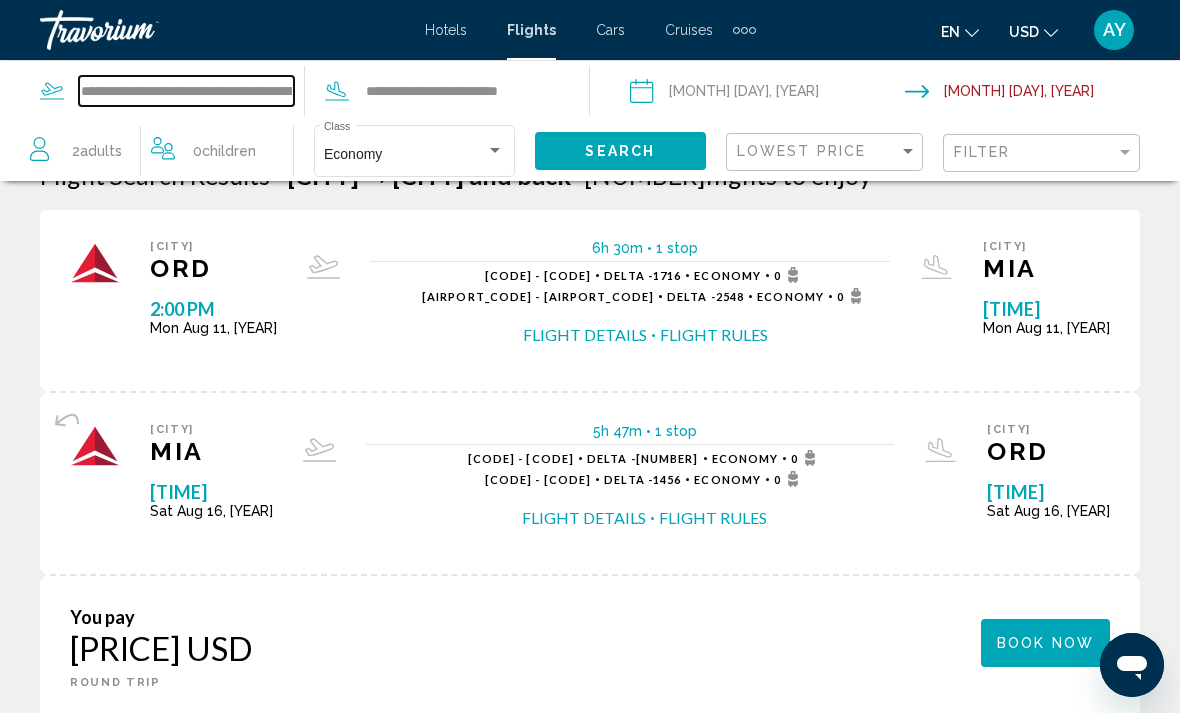 click on "**********" at bounding box center (186, 91) 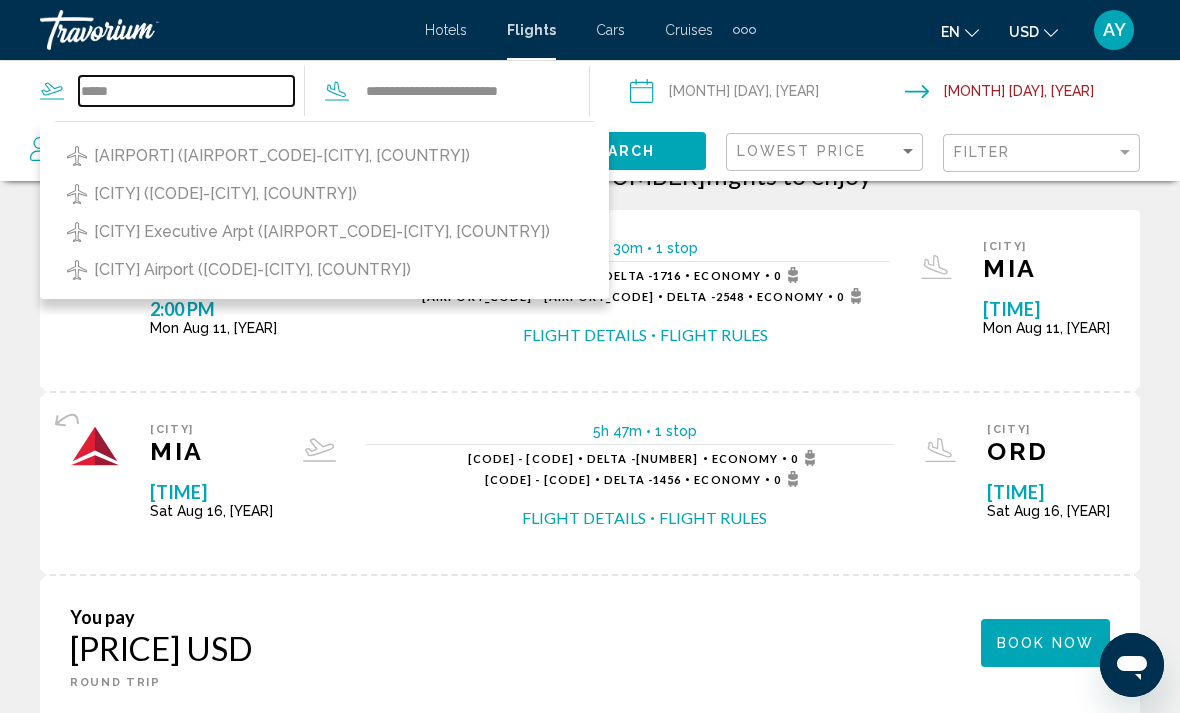 type on "*****" 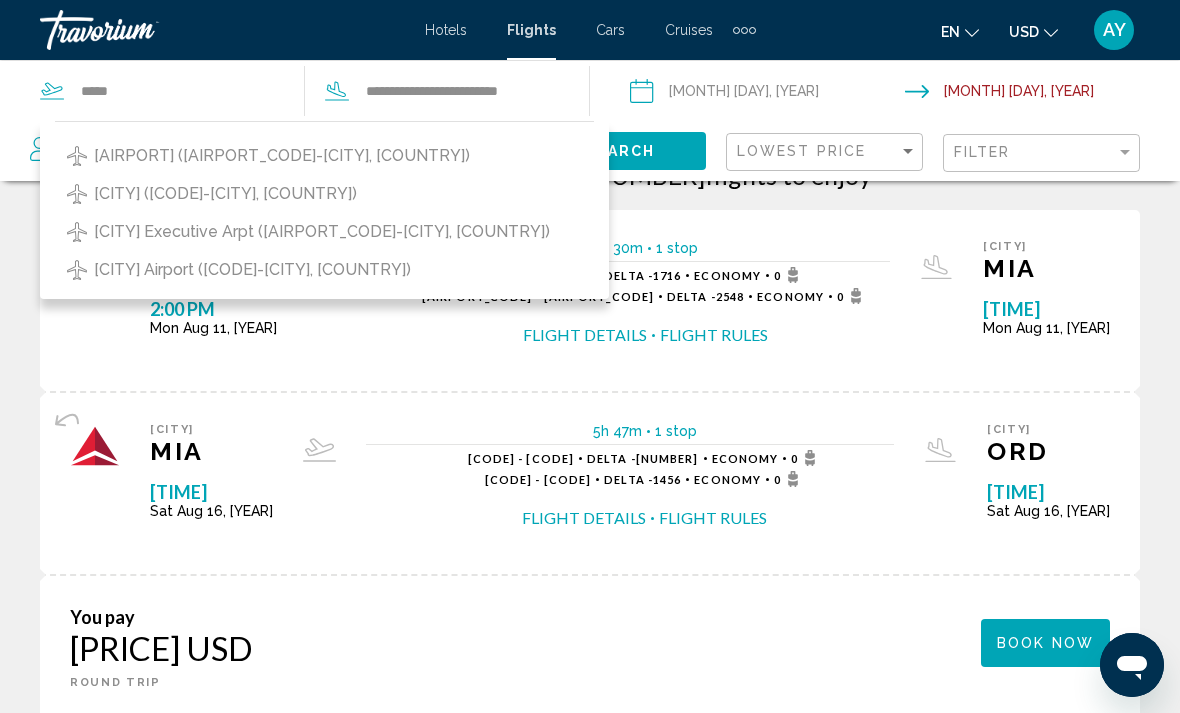 click on "[AIRPORT] ([AIRPORT_CODE]-[CITY], [COUNTRY])" at bounding box center (282, 156) 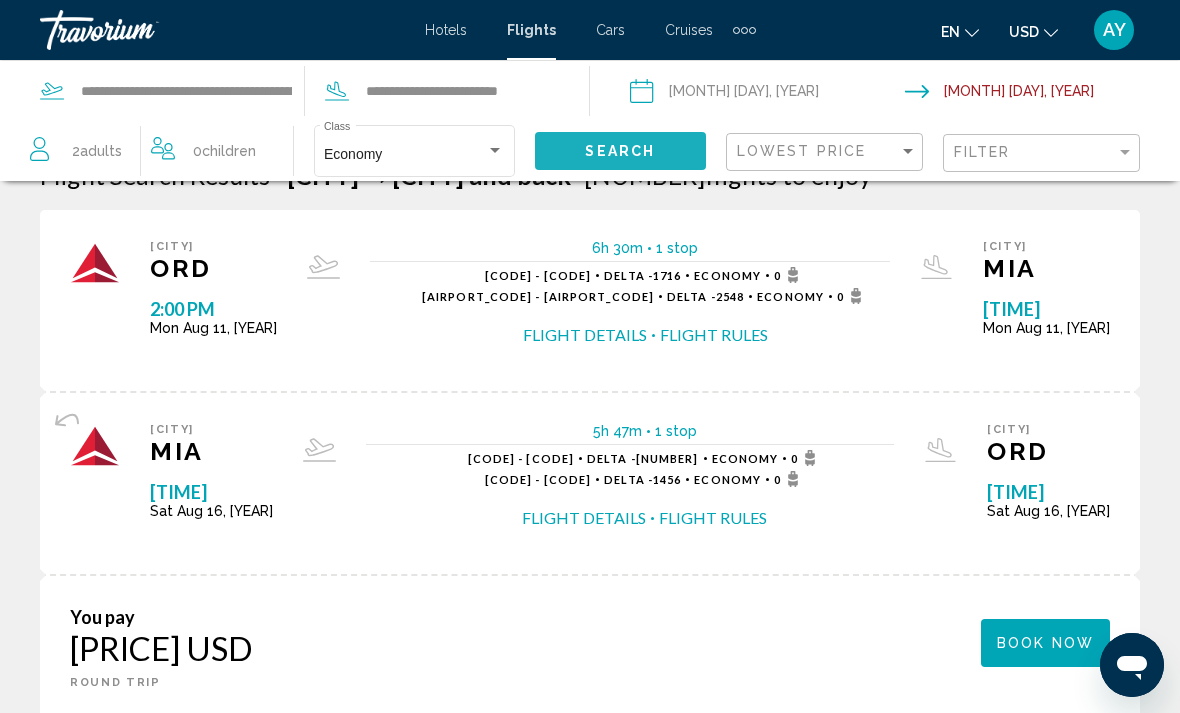 click on "Search" at bounding box center [621, 150] 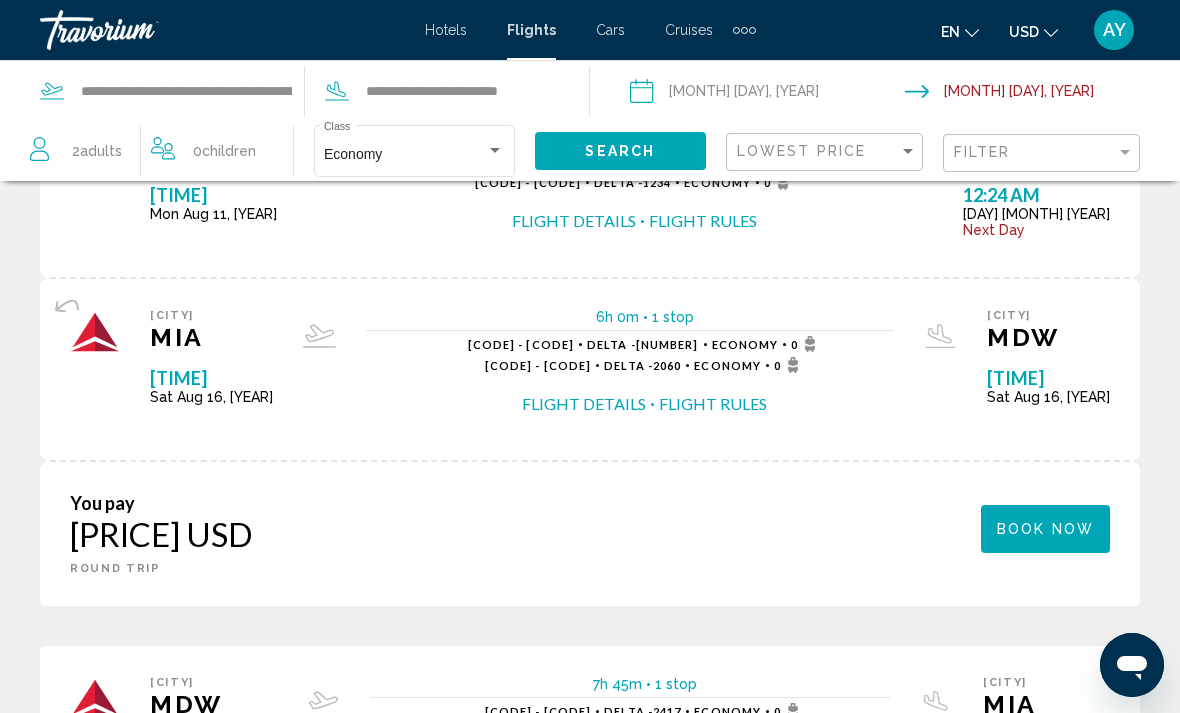 scroll, scrollTop: 0, scrollLeft: 0, axis: both 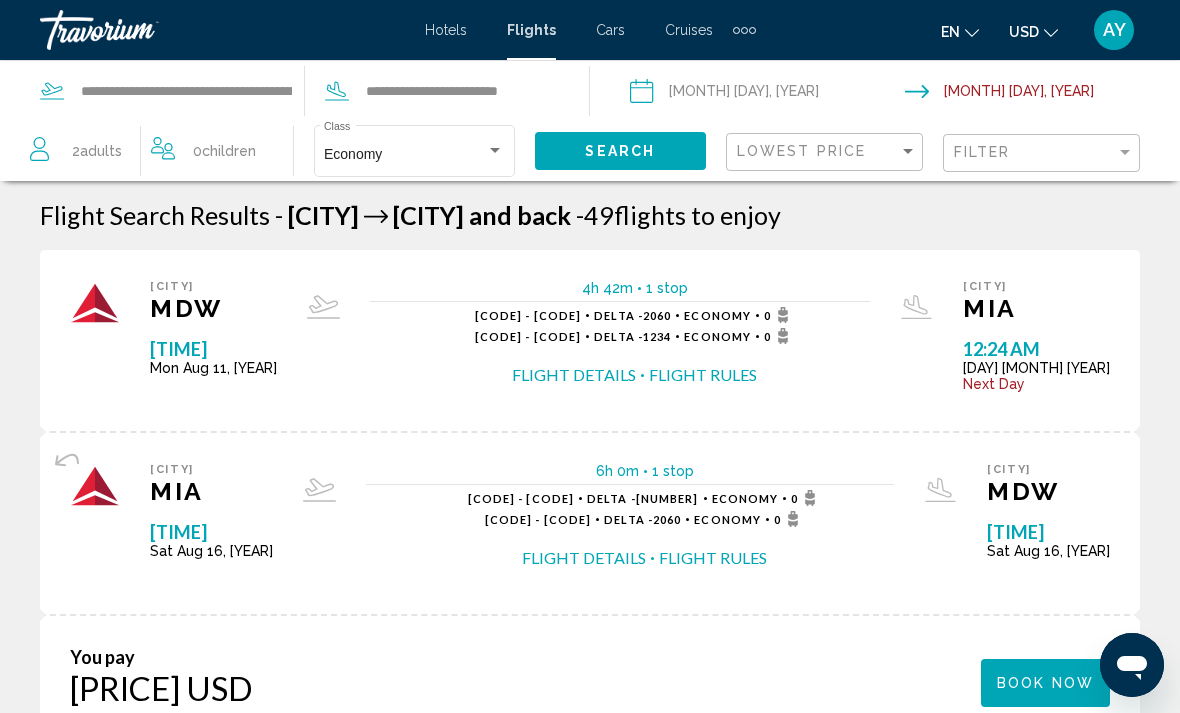 click on "Hotels" at bounding box center (446, 30) 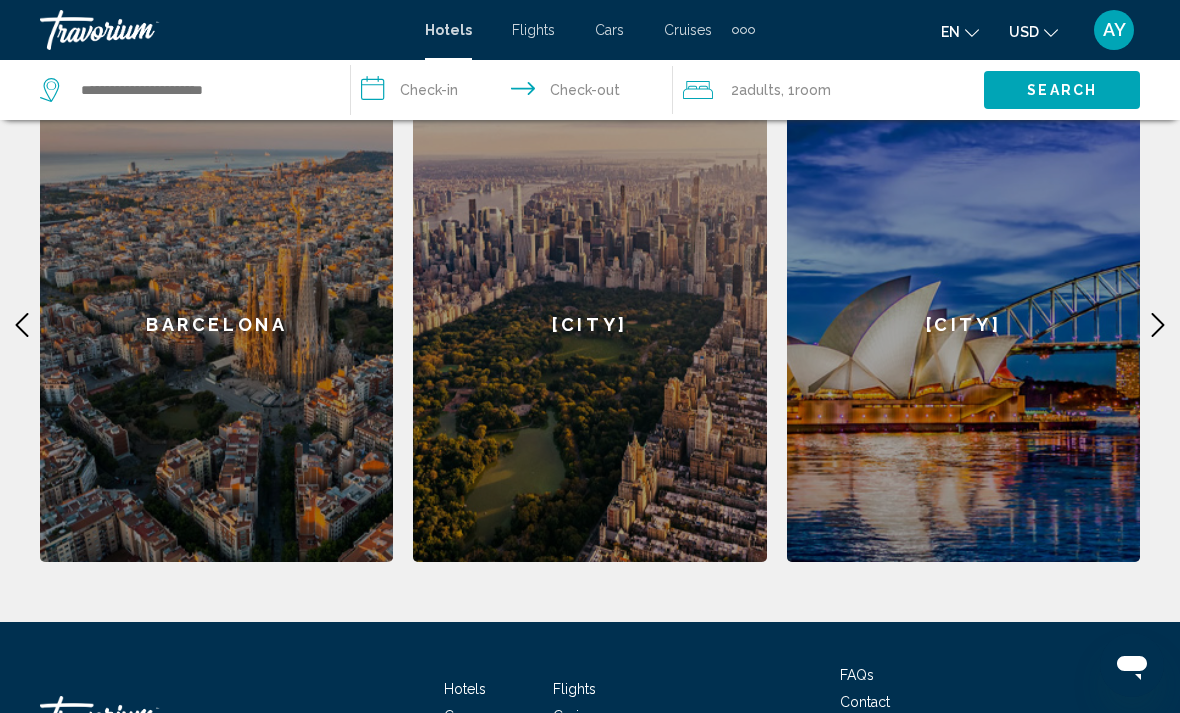 scroll, scrollTop: 764, scrollLeft: 0, axis: vertical 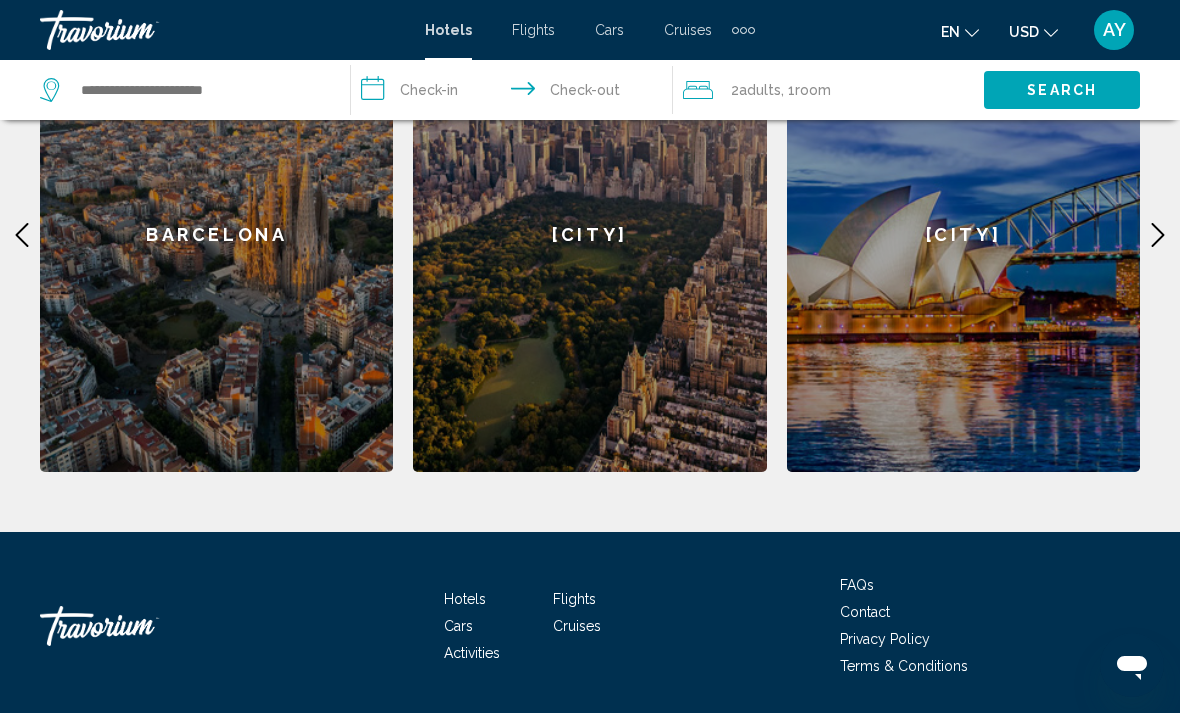 click at bounding box center (1158, 235) 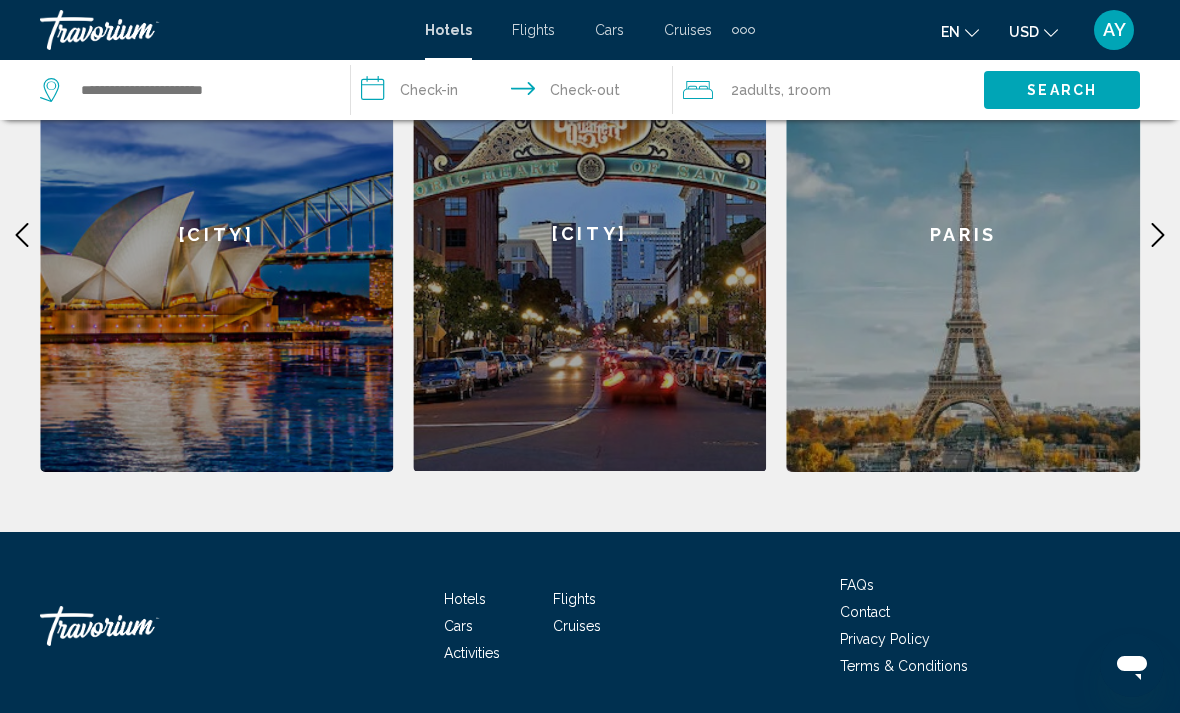 click at bounding box center (1158, 235) 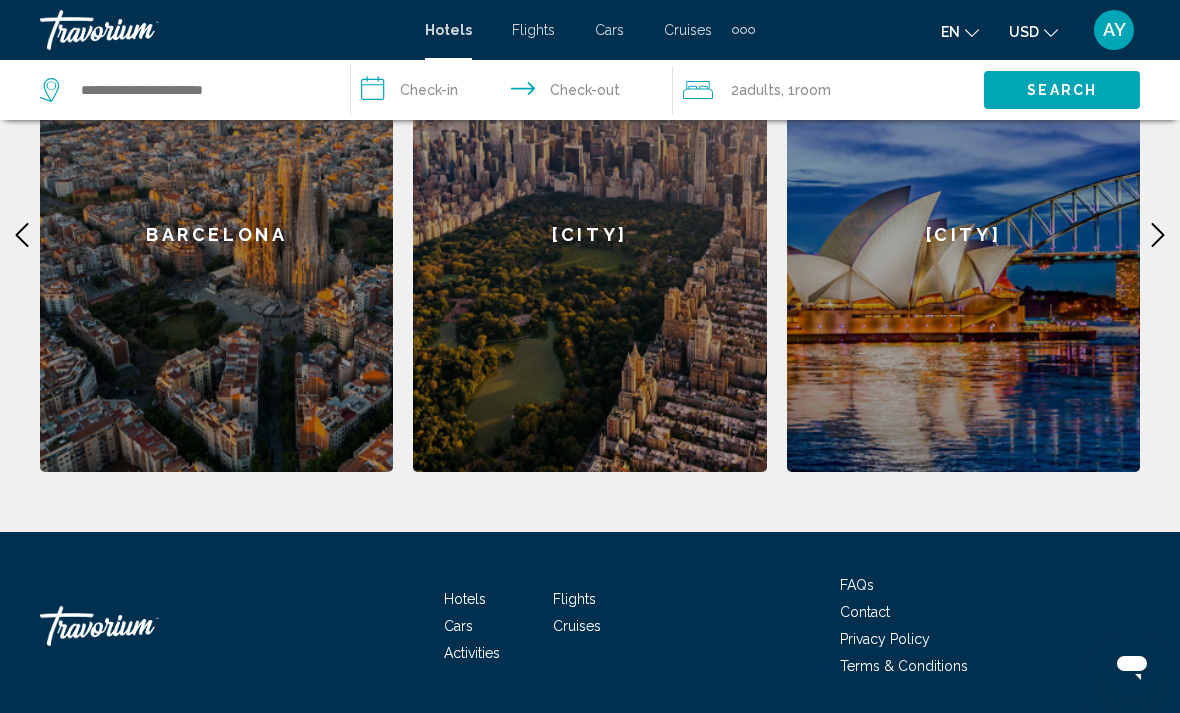 click at bounding box center (1158, 235) 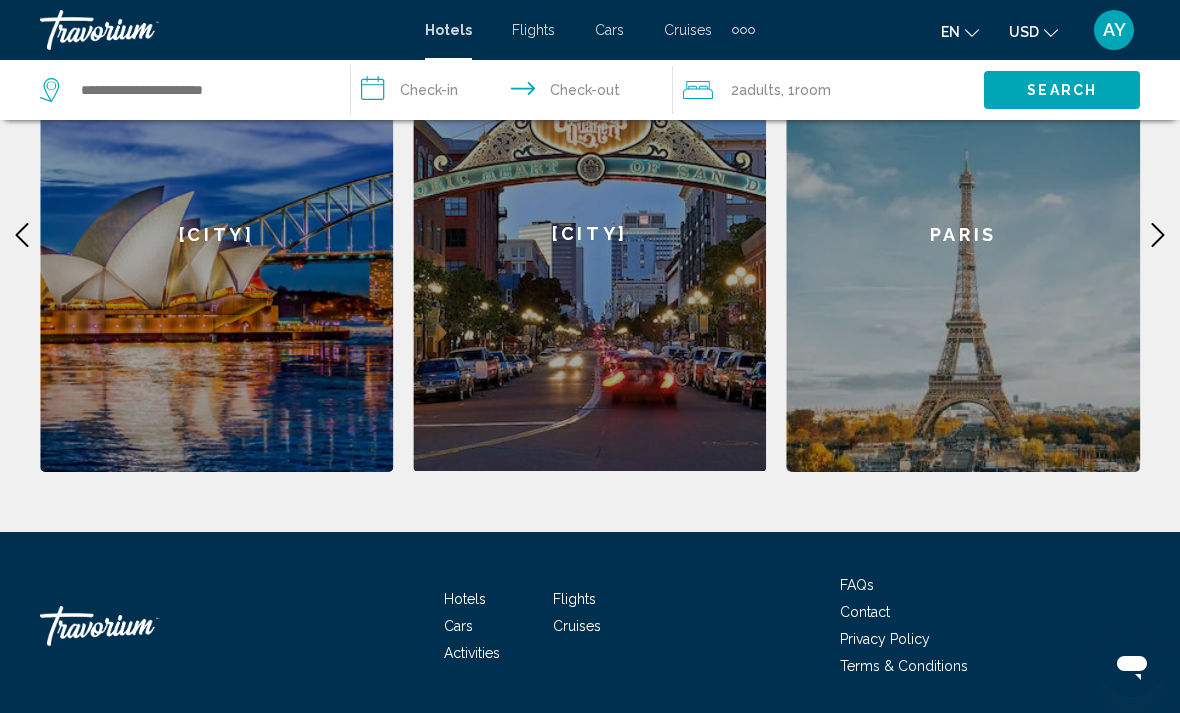 click at bounding box center (1158, 235) 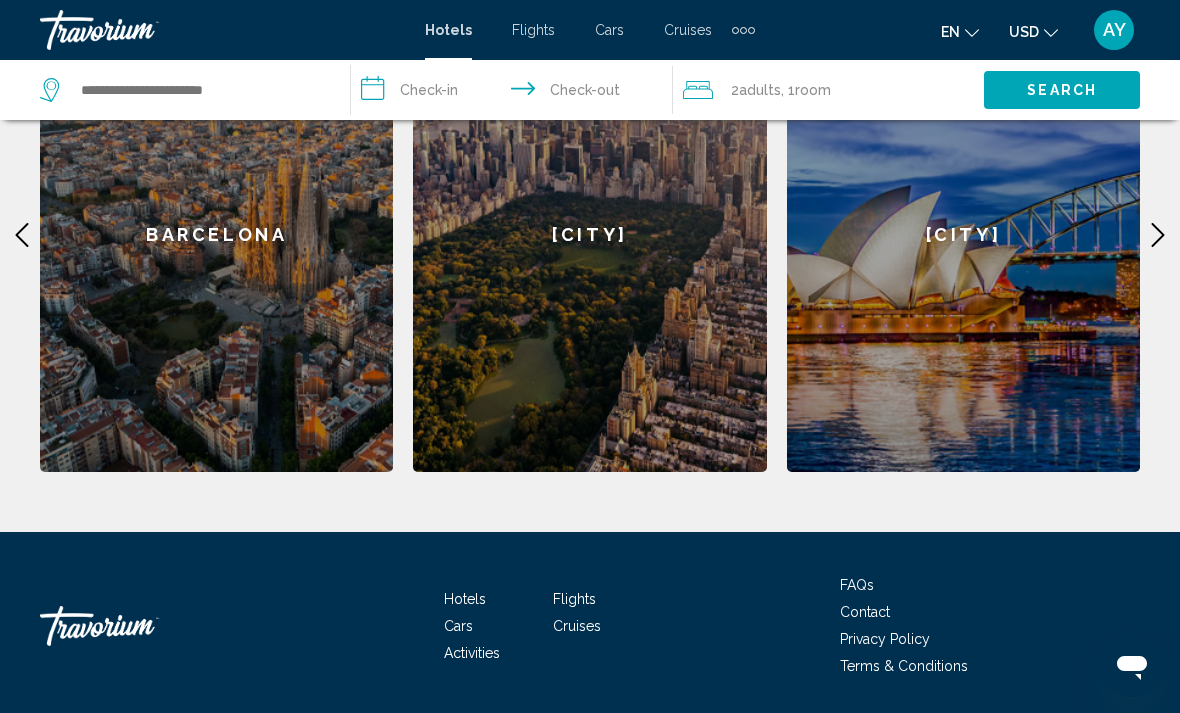 click at bounding box center (22, 235) 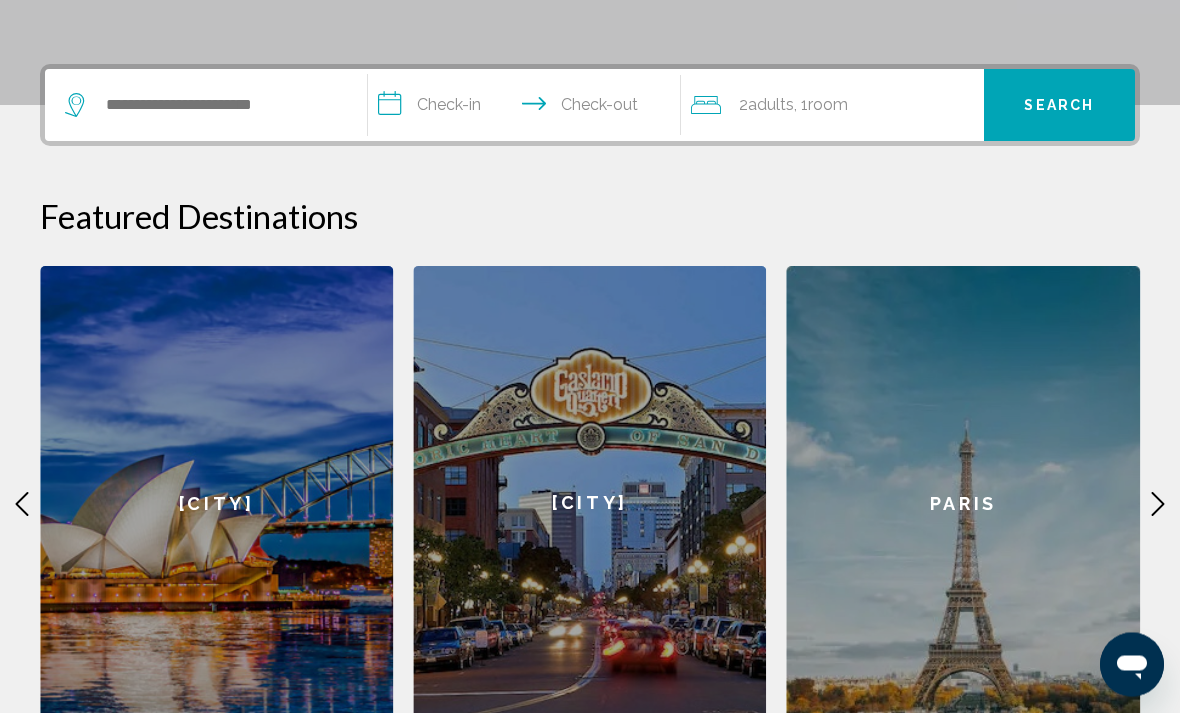 scroll, scrollTop: 495, scrollLeft: 0, axis: vertical 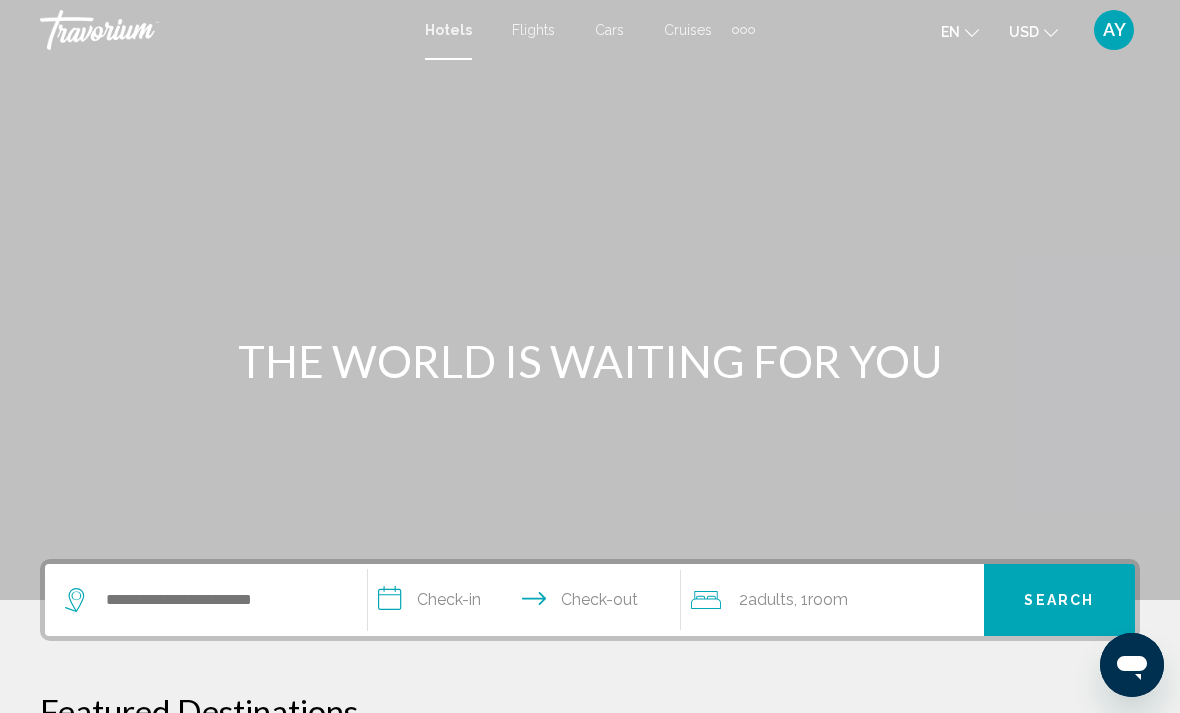 click at bounding box center (140, 30) 